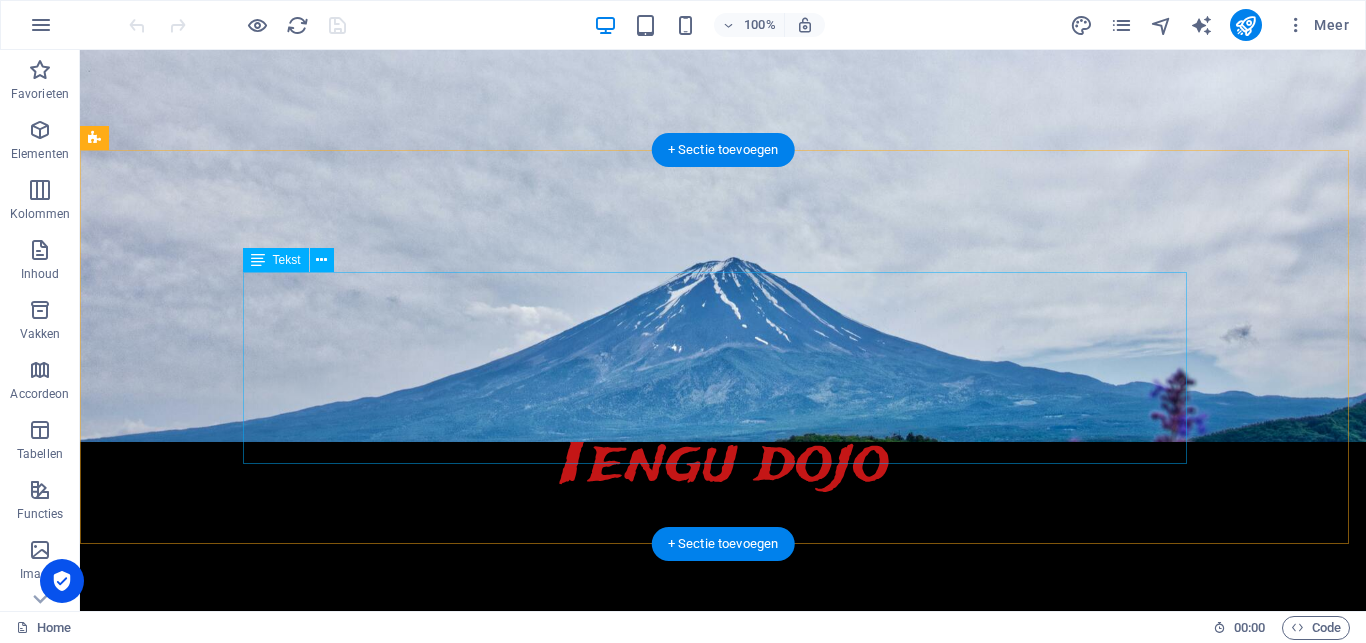 scroll, scrollTop: 571, scrollLeft: 0, axis: vertical 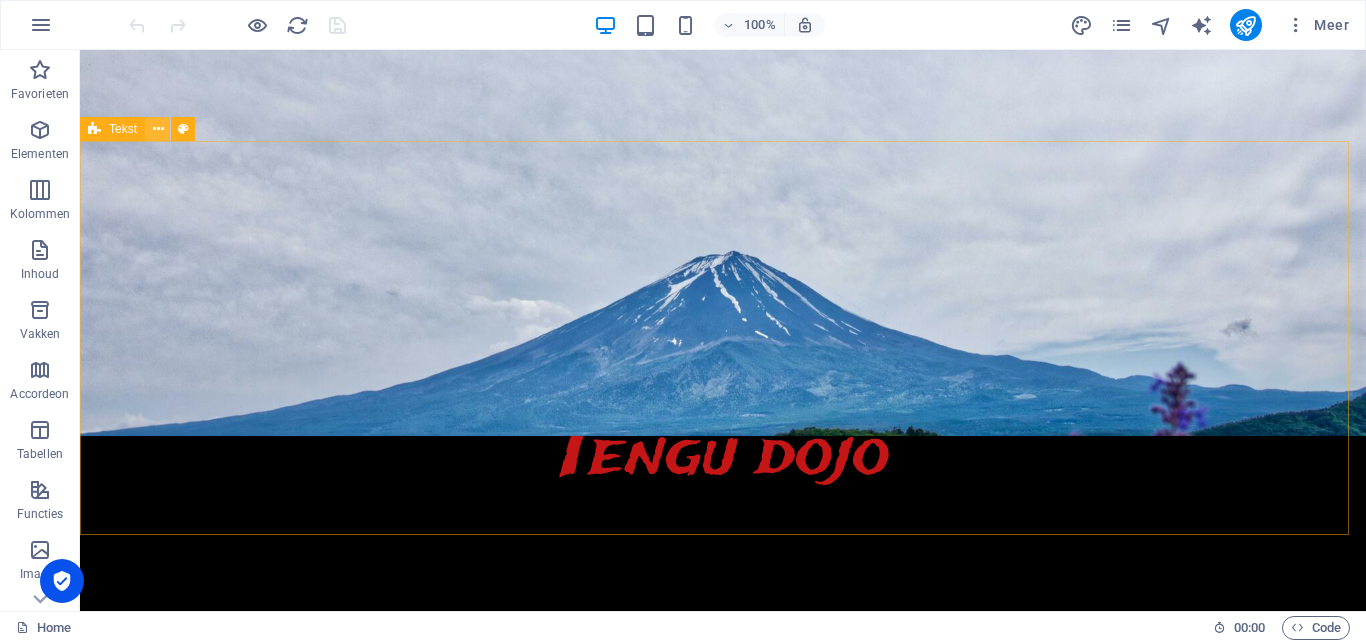 click at bounding box center [158, 129] 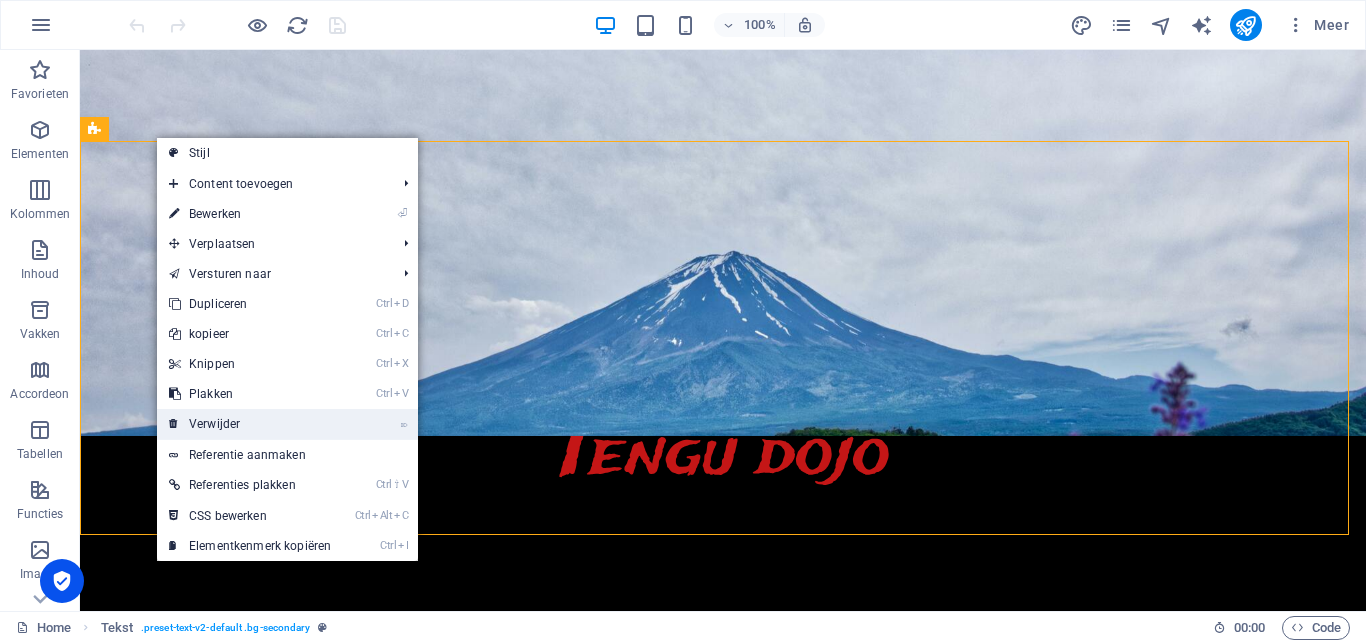 click on "⌦  Verwijder" at bounding box center (250, 424) 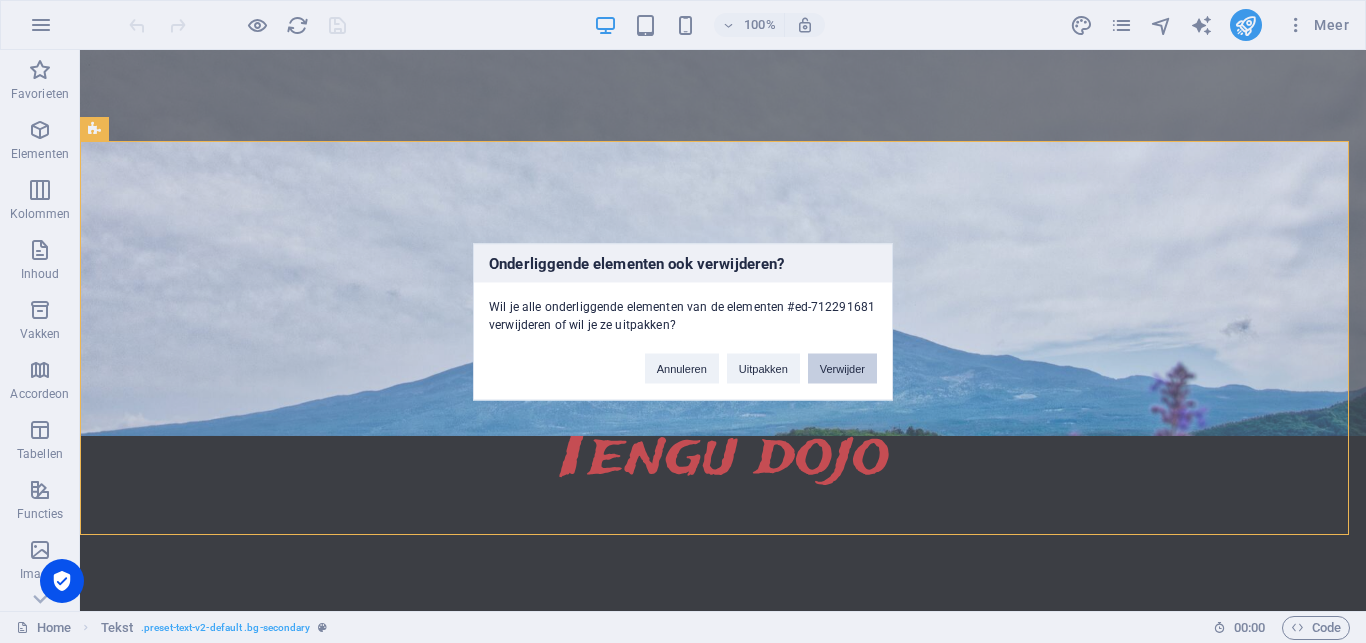 click on "Verwijder" at bounding box center [842, 368] 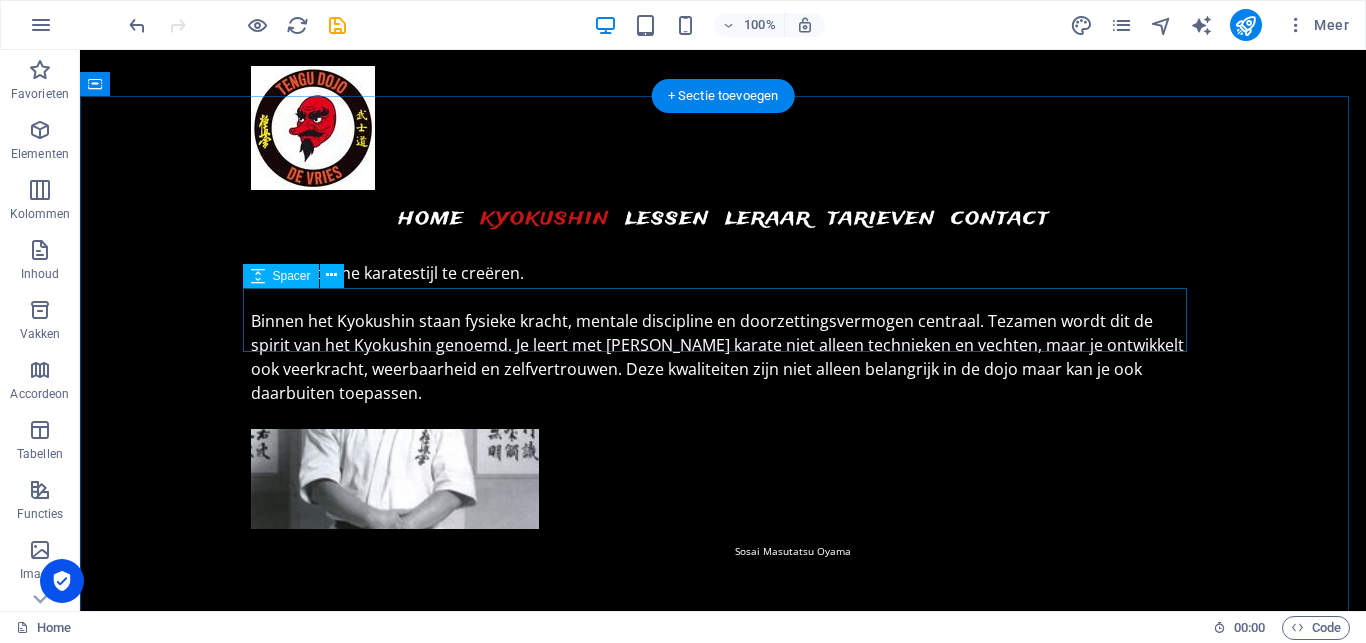 scroll, scrollTop: 1319, scrollLeft: 0, axis: vertical 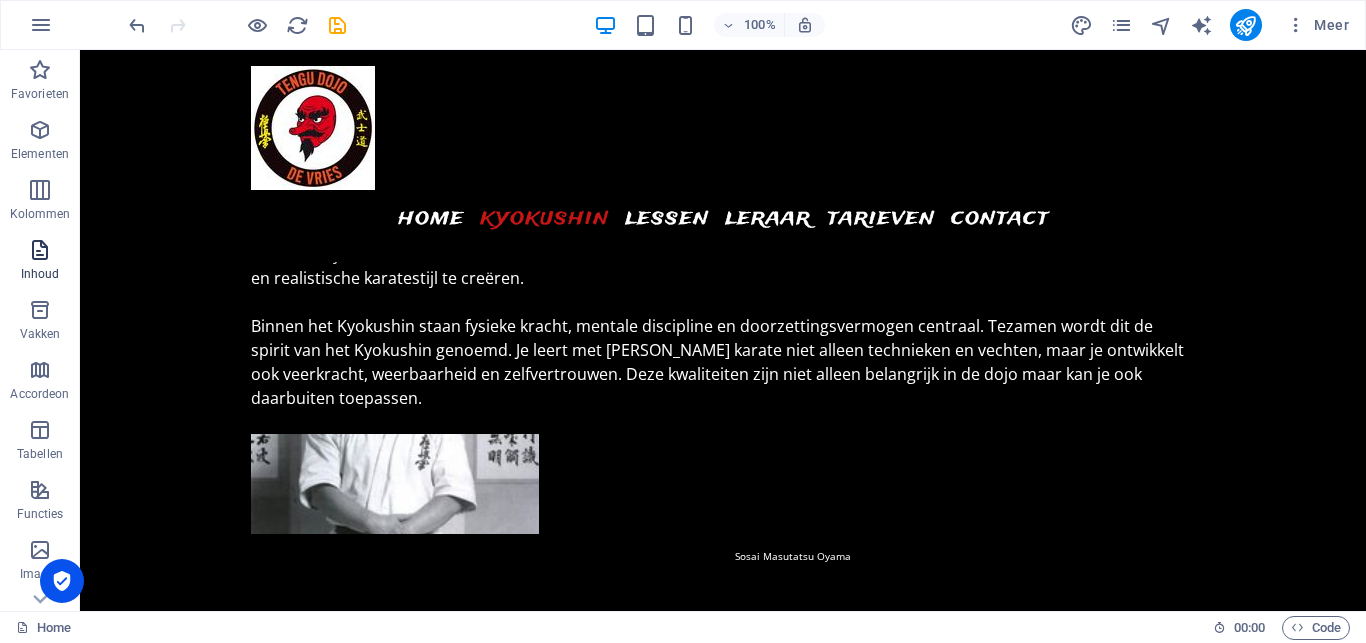 click at bounding box center [40, 250] 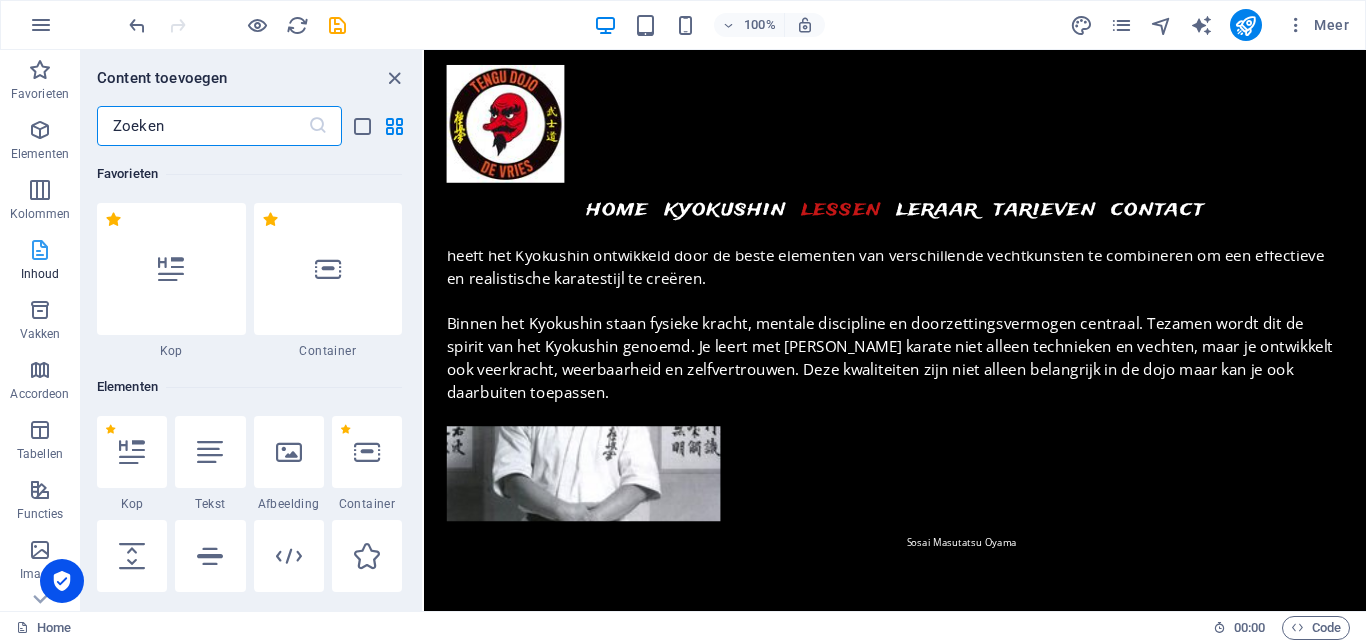 scroll, scrollTop: 1476, scrollLeft: 0, axis: vertical 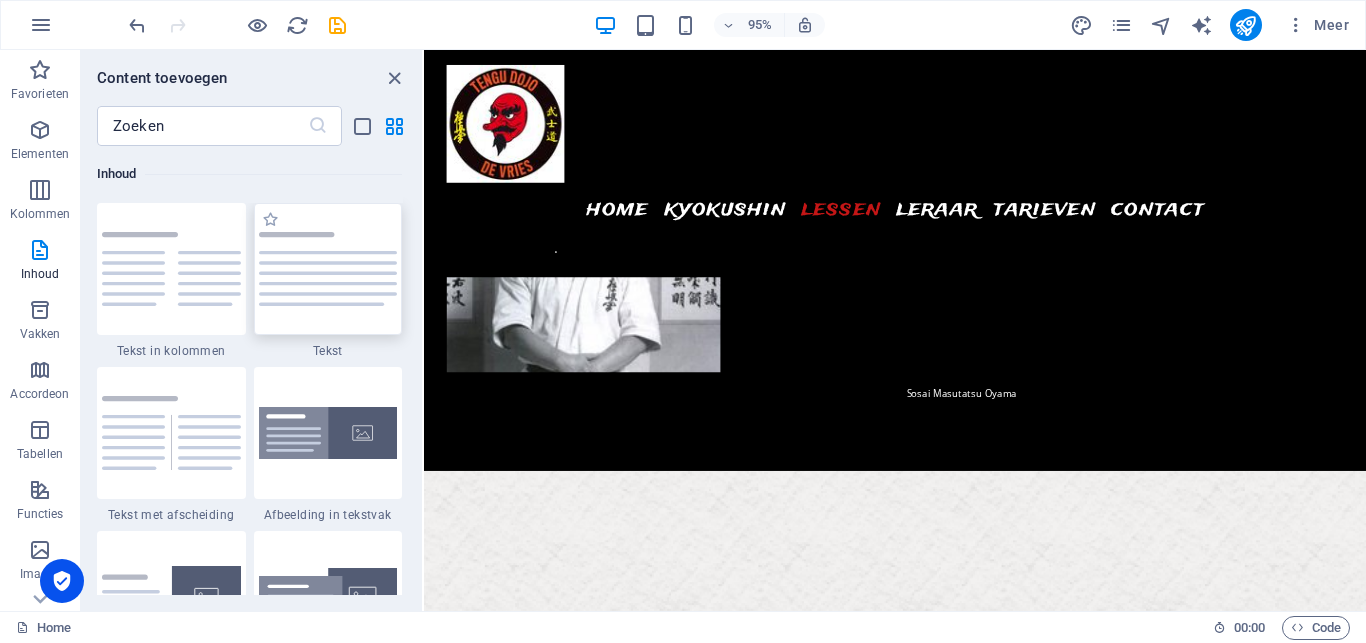 click at bounding box center [328, 269] 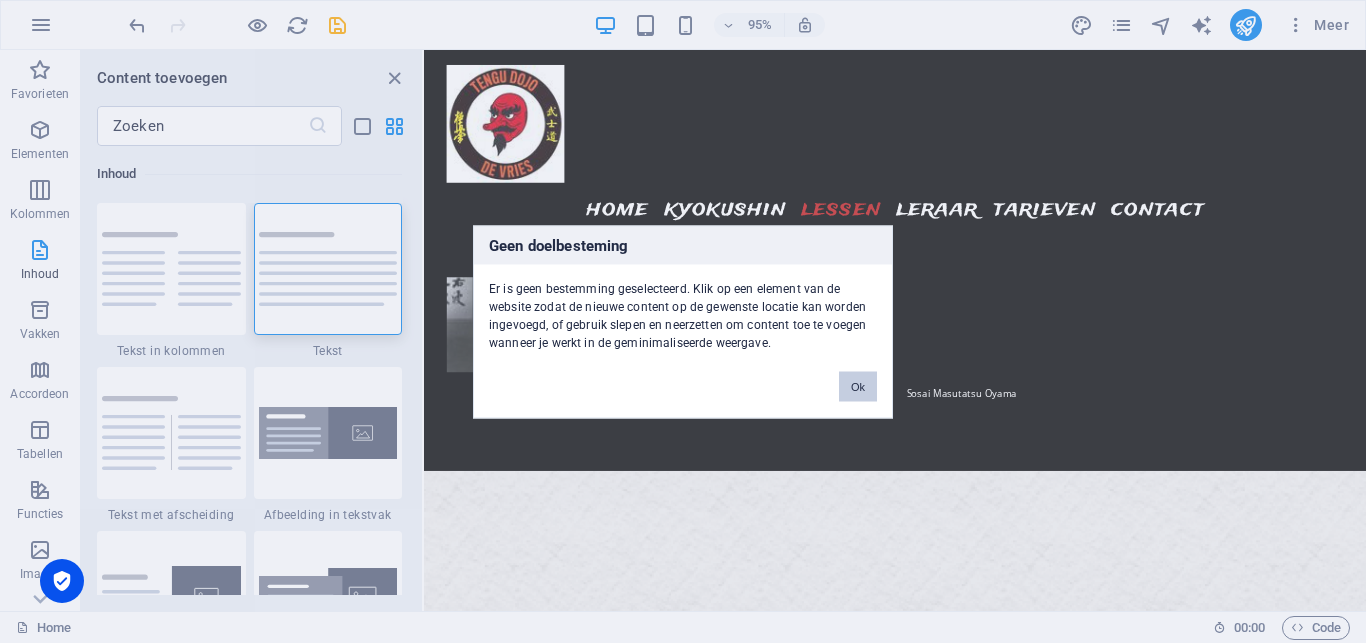 click on "Ok" at bounding box center [858, 386] 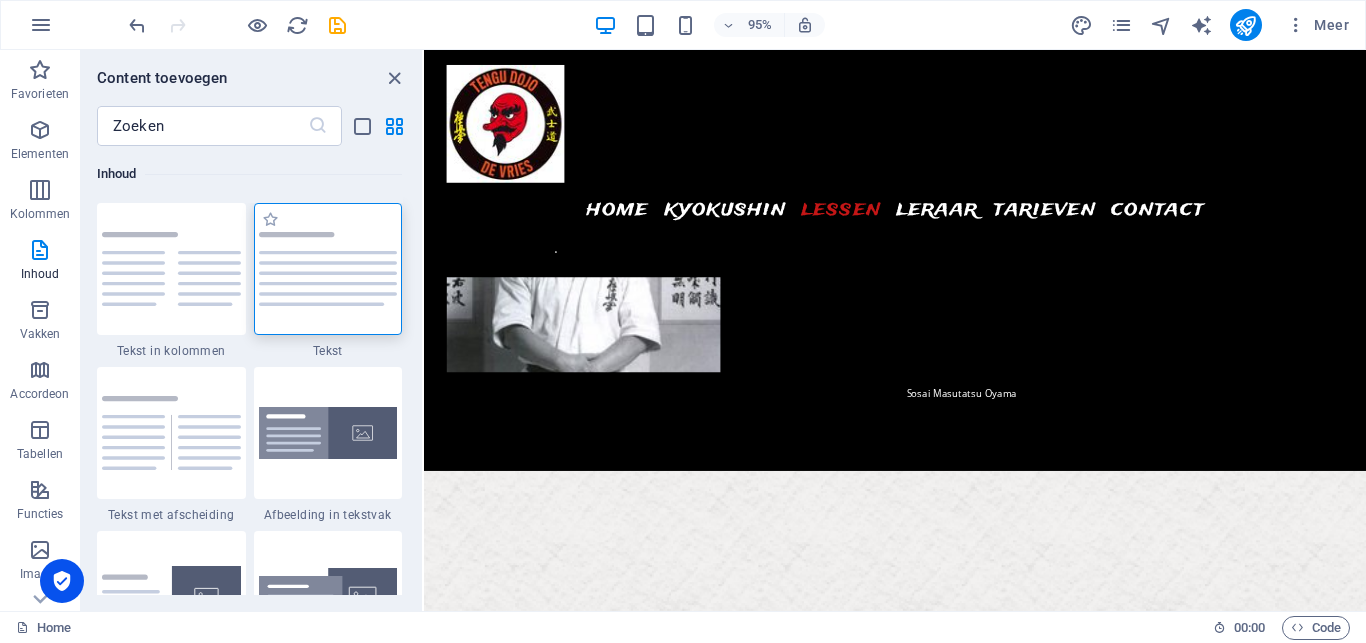 click at bounding box center (328, 269) 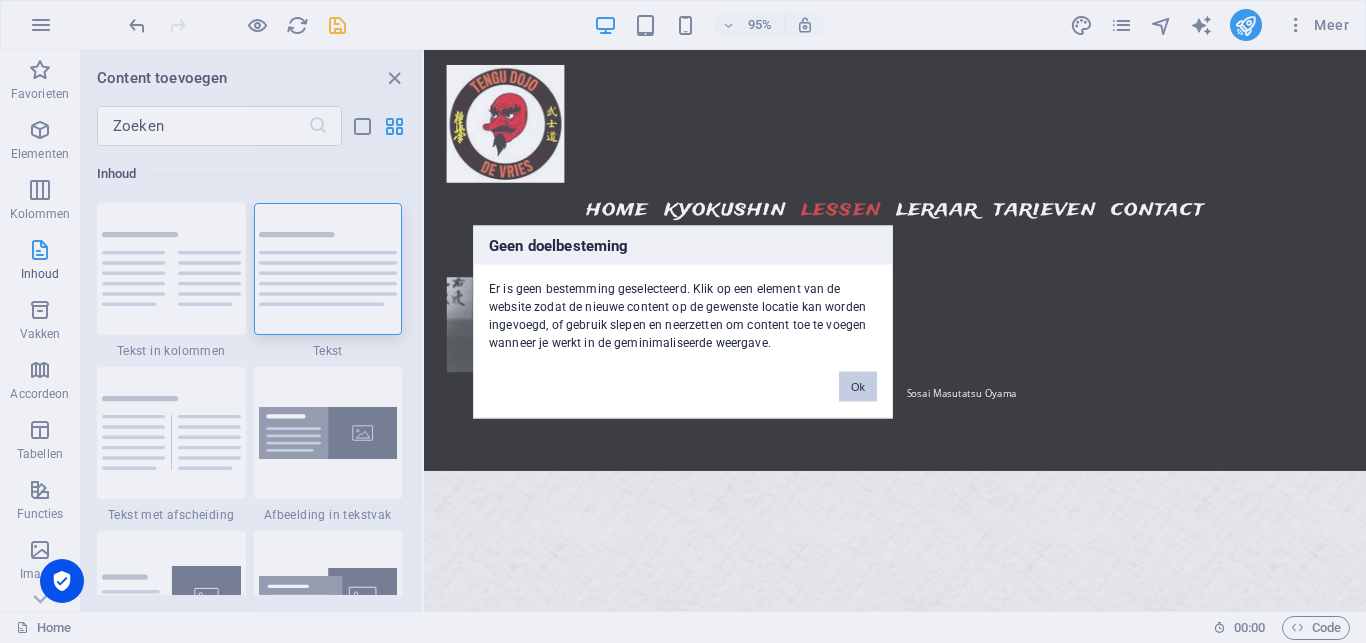 click on "Ok" at bounding box center (858, 386) 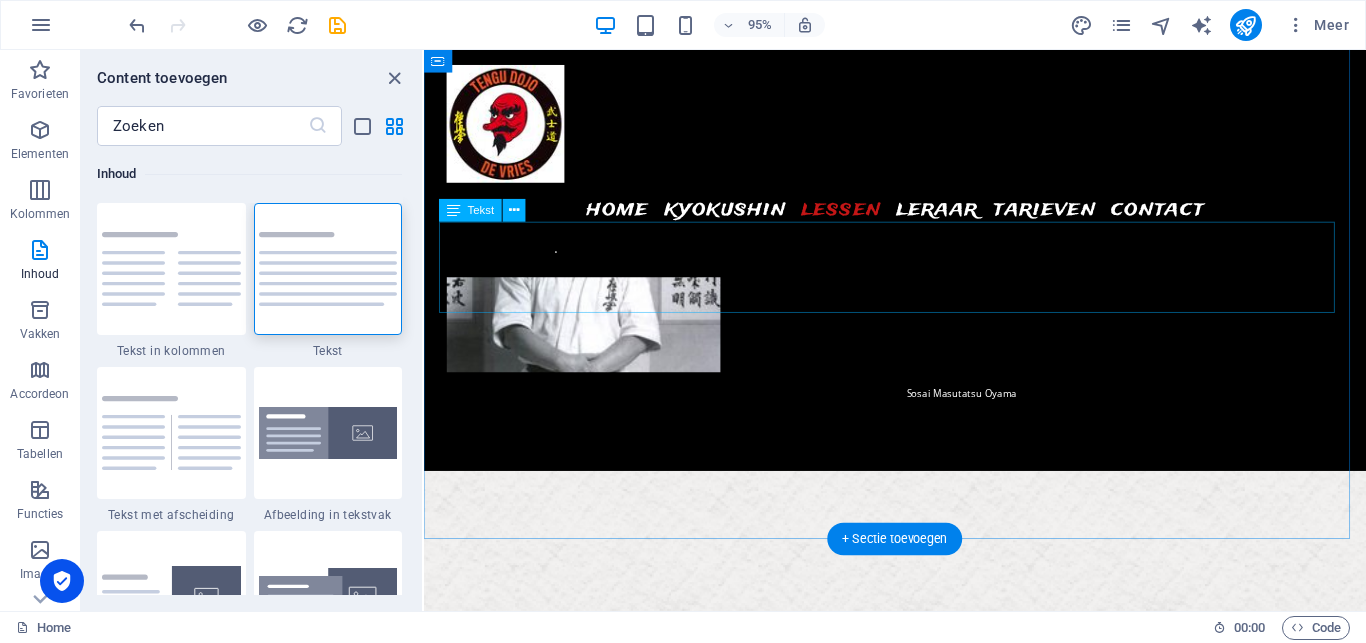 click at bounding box center (920, 806) 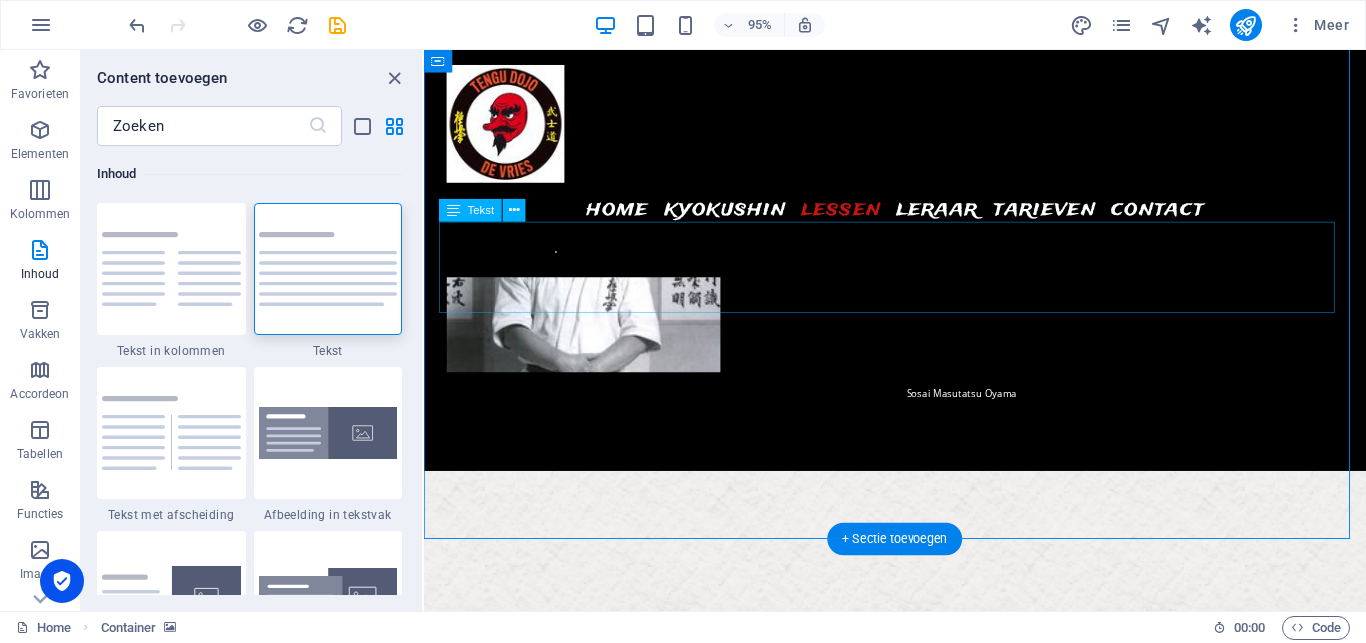 click on "6 t/m 12 jaar Traditioneel Kyokushin karate gericht op de jeugd. Kinderen worden bekend gemaakt met alle aspecten van het karate. Hiermee worden zowel fysieke groei als mentale ontwikkeling gestimuleerd." at bounding box center (920, 1459) 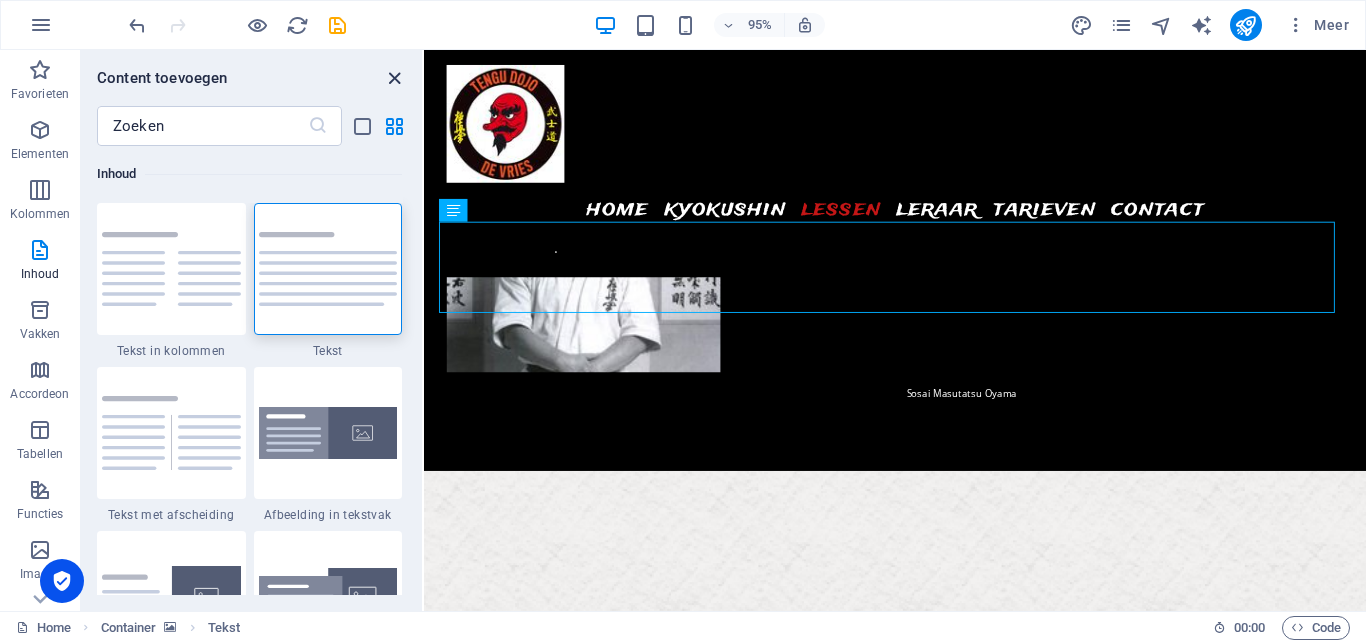 click at bounding box center [394, 78] 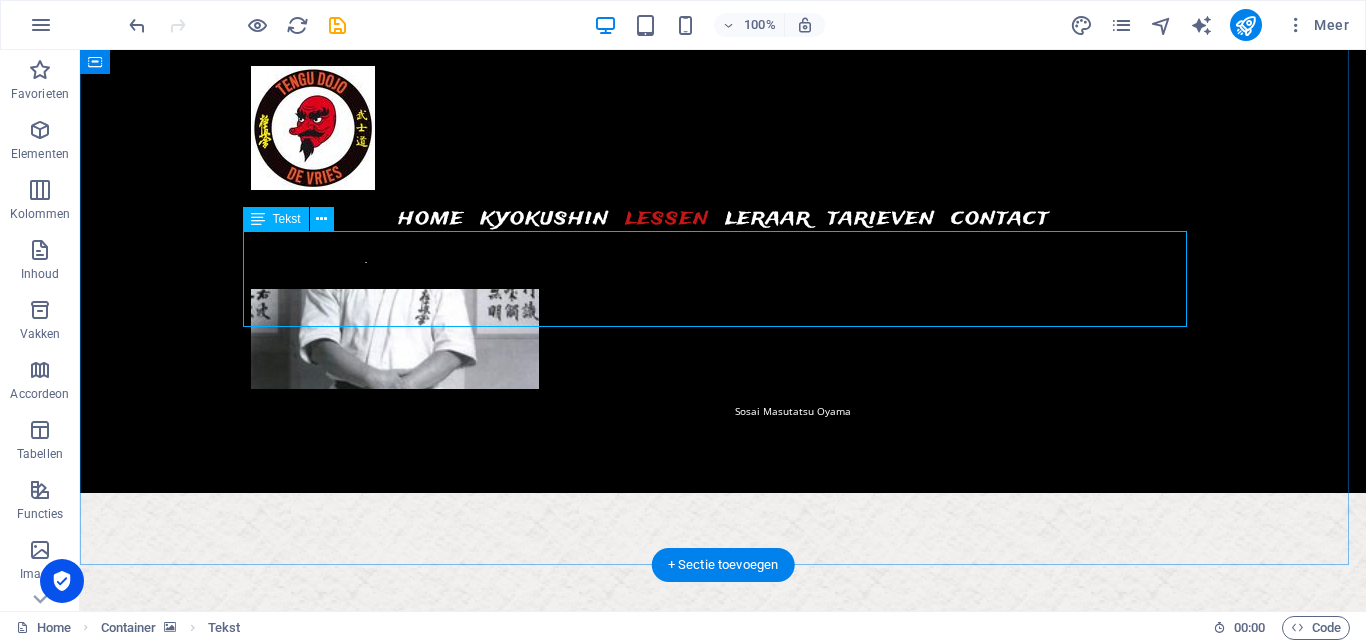 click on "6 t/m 12 jaar Traditioneel Kyokushin karate gericht op de jeugd. Kinderen worden bekend gemaakt met alle aspecten van het karate. Hiermee worden zowel fysieke groei als mentale ontwikkeling gestimuleerd." at bounding box center (723, 1459) 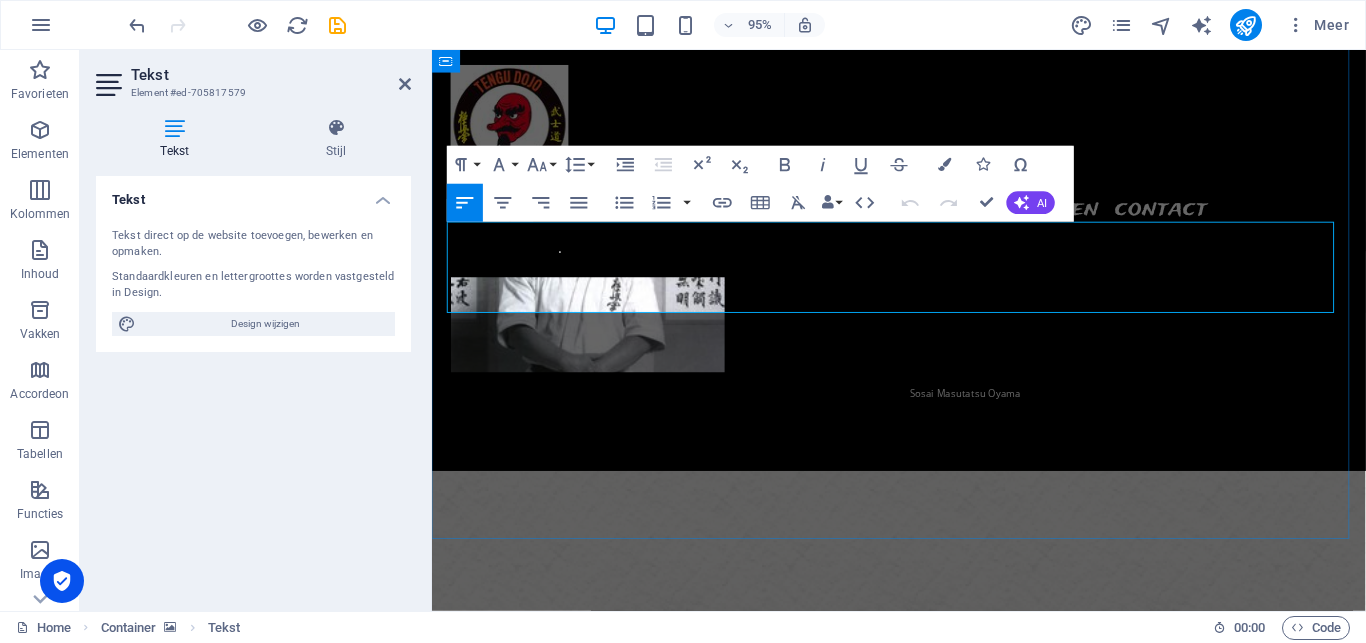 click on "Traditioneel Kyokushin karate gericht op de jeugd. Kinderen worden bekend gemaakt met alle aspecten van het karate. Hiermee worden zowel fysieke groei als mentale ontwikkeling gestimuleerd." at bounding box center (924, 1483) 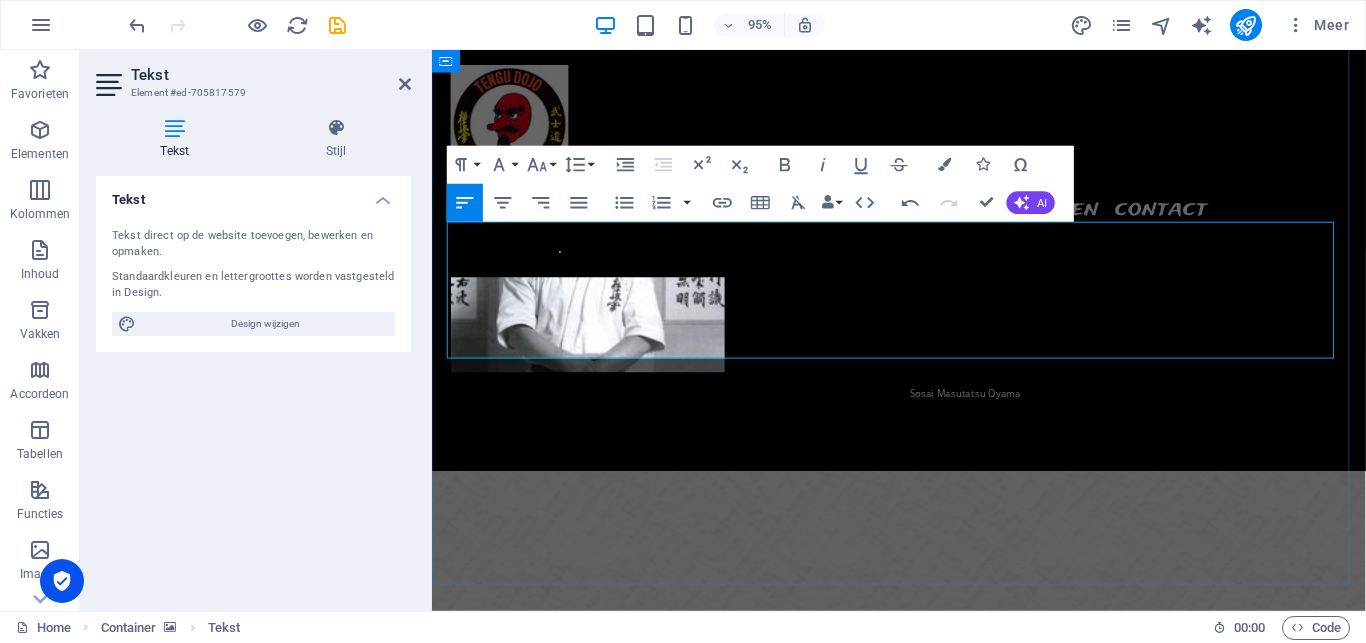 type 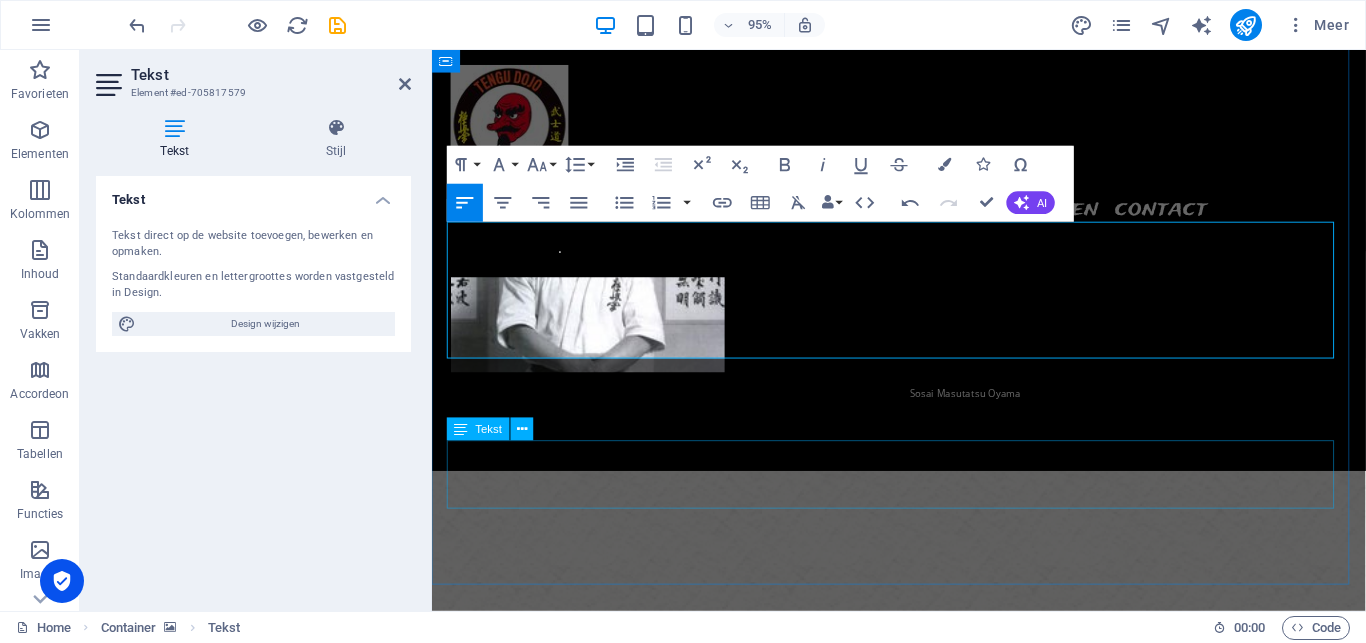 click on "vanaf 12 jaar Traditioneel Kyokushin karate waarbij alle aspecten van het Kyokushin: Kihon, Kata en Kumite aan bod komen." at bounding box center [924, 1725] 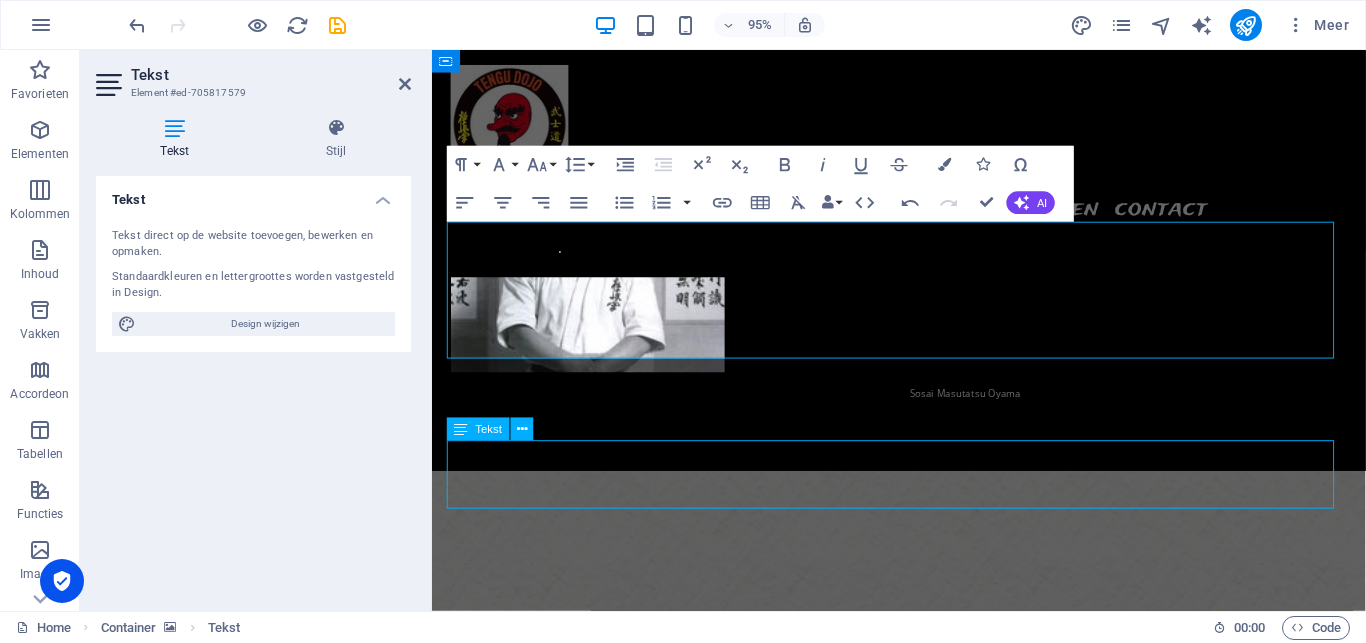 click on "vanaf 12 jaar Traditioneel Kyokushin karate waarbij alle aspecten van het Kyokushin: Kihon, Kata en Kumite aan bod komen." at bounding box center (924, 1725) 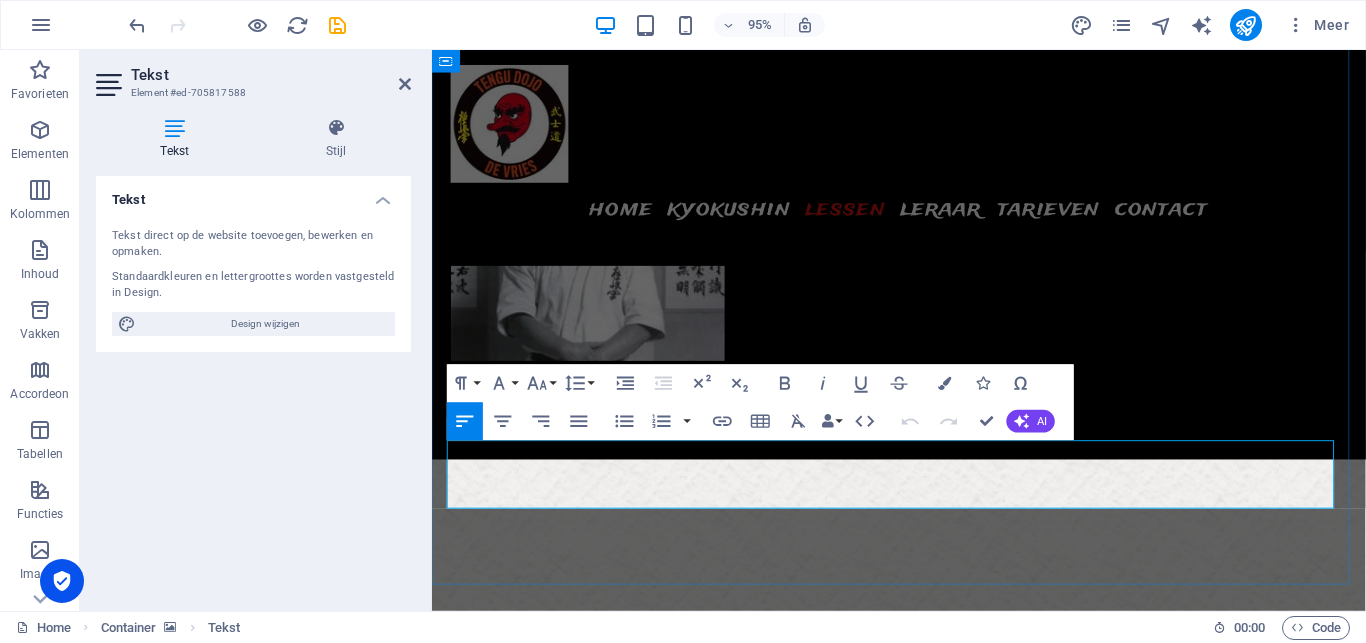 click on "Traditioneel Kyokushin karate waarbij alle aspecten van het Kyokushin: Kihon, Kata en Kumite aan bod komen." at bounding box center [924, 1737] 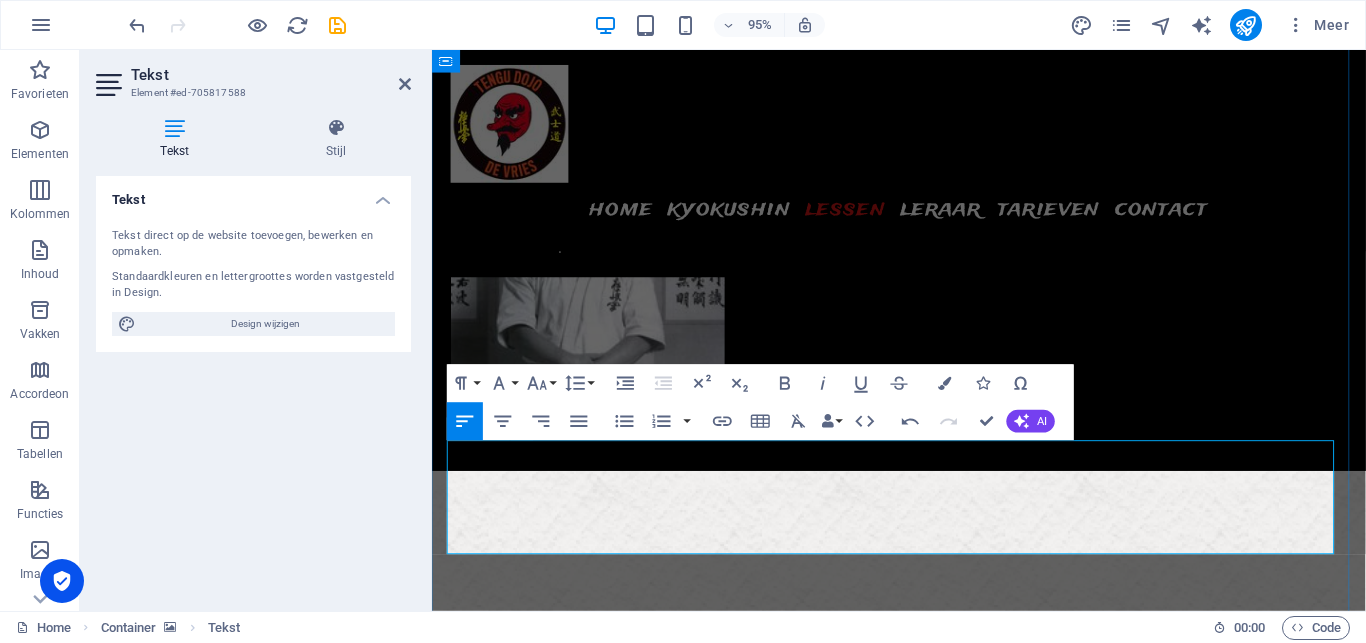 type 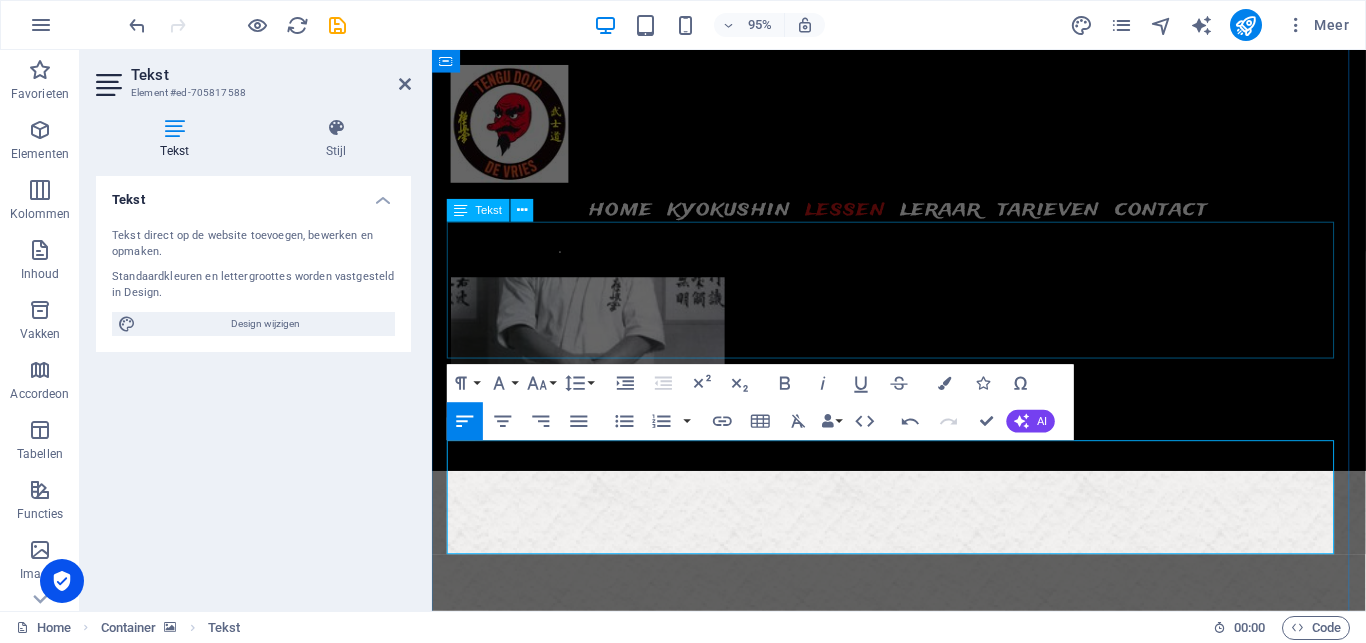 click on "6 t/m 12 jaar Traditioneel Kyokushin karate gericht op de jeugd. Kinderen worden bekend gemaakt met alle aspecten van het karate. Hiermee worden zowel fysieke groei als mentale ontwikkeling gestimuleerd. Dinsdag 18:00-19:00u" at bounding box center (924, 1579) 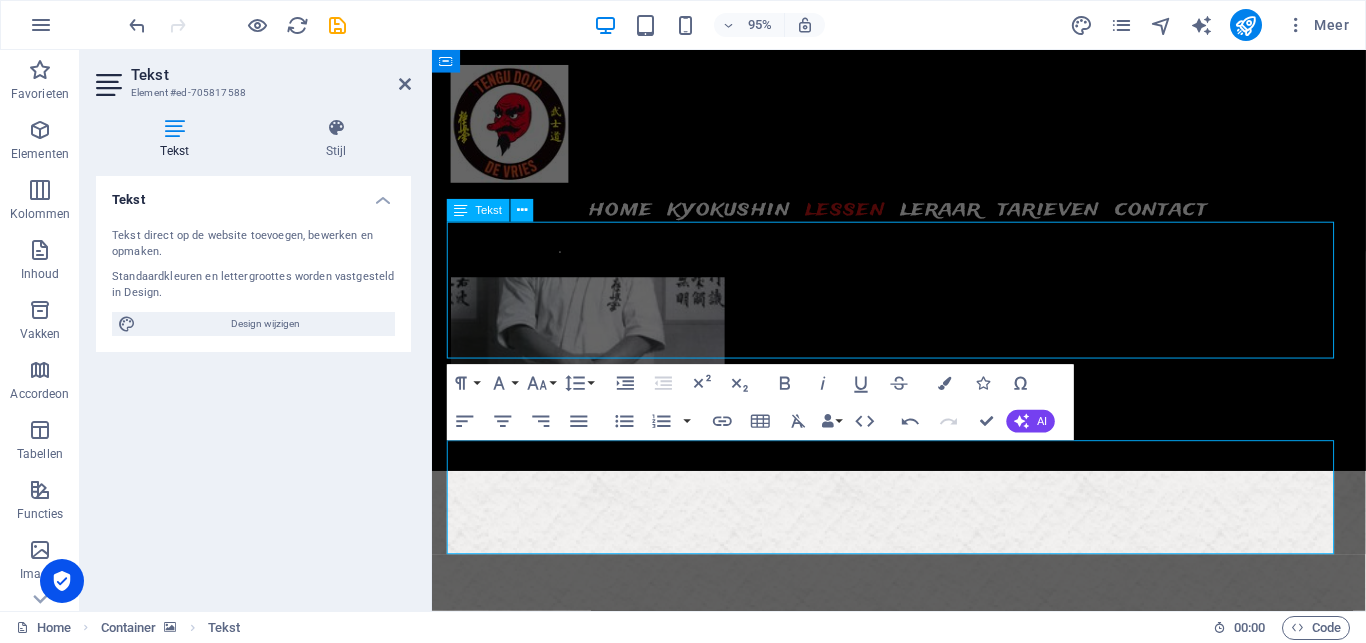 click on "6 t/m 12 jaar Traditioneel Kyokushin karate gericht op de jeugd. Kinderen worden bekend gemaakt met alle aspecten van het karate. Hiermee worden zowel fysieke groei als mentale ontwikkeling gestimuleerd. Dinsdag 18:00-19:00u" at bounding box center (924, 1579) 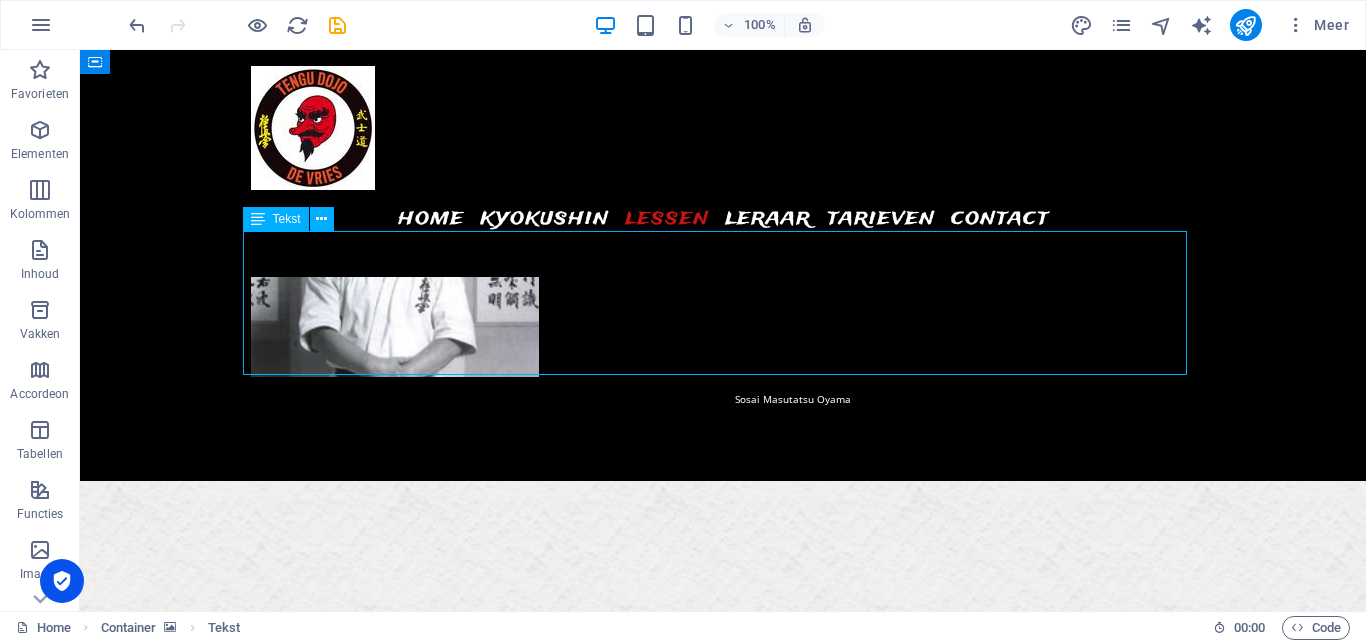 click on "6 t/m 12 jaar Traditioneel Kyokushin karate gericht op de jeugd. Kinderen worden bekend gemaakt met alle aspecten van het karate. Hiermee worden zowel fysieke groei als mentale ontwikkeling gestimuleerd. Dinsdag 18:00-19:00u" at bounding box center (723, 1567) 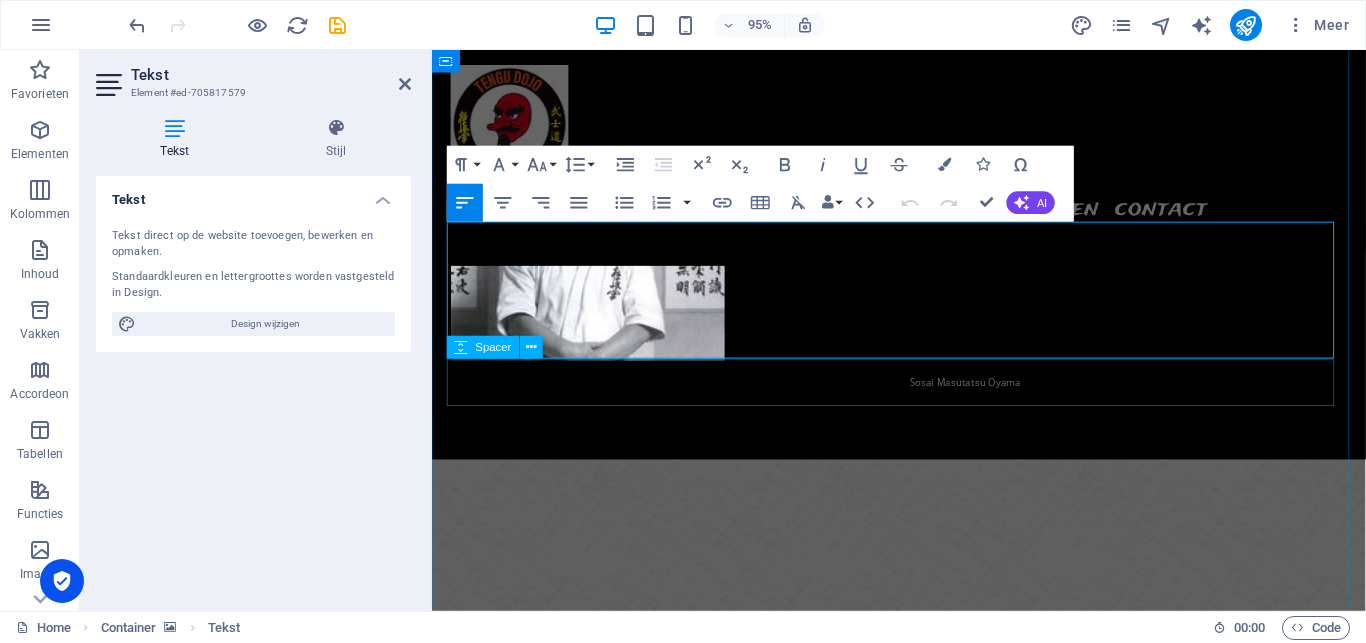 click on "Spacer" at bounding box center (501, 348) 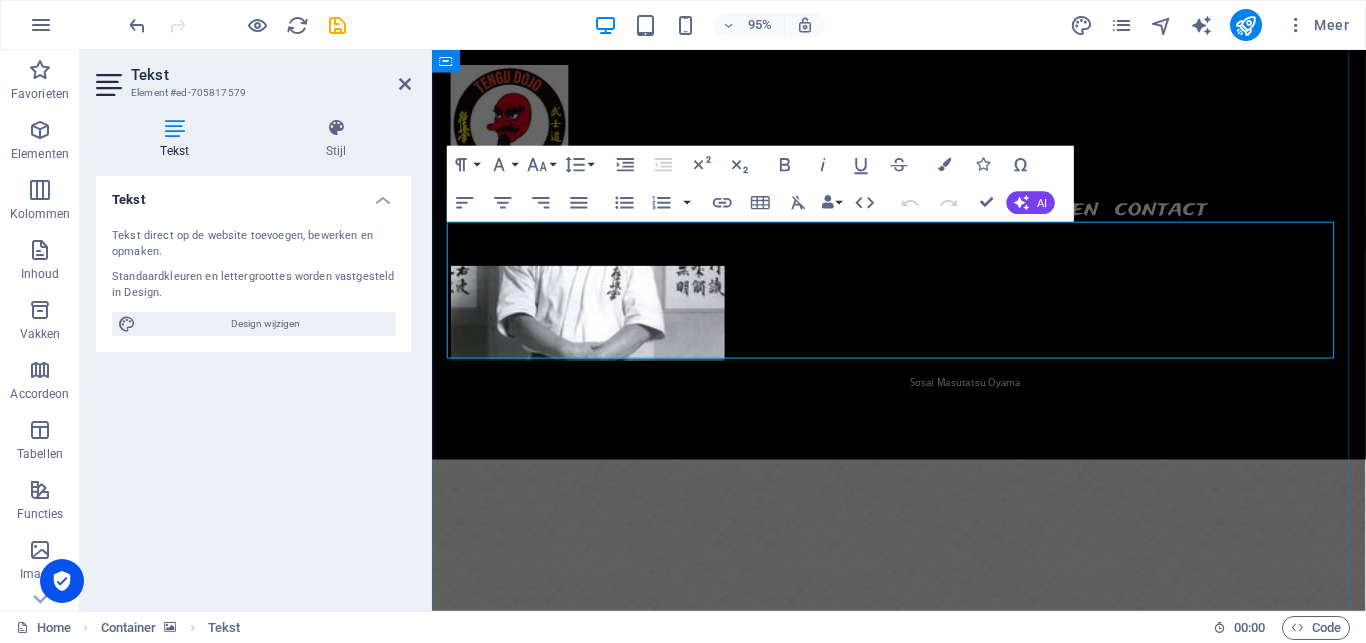 click on "Dinsdag 18:00-19:00u" at bounding box center [924, 1627] 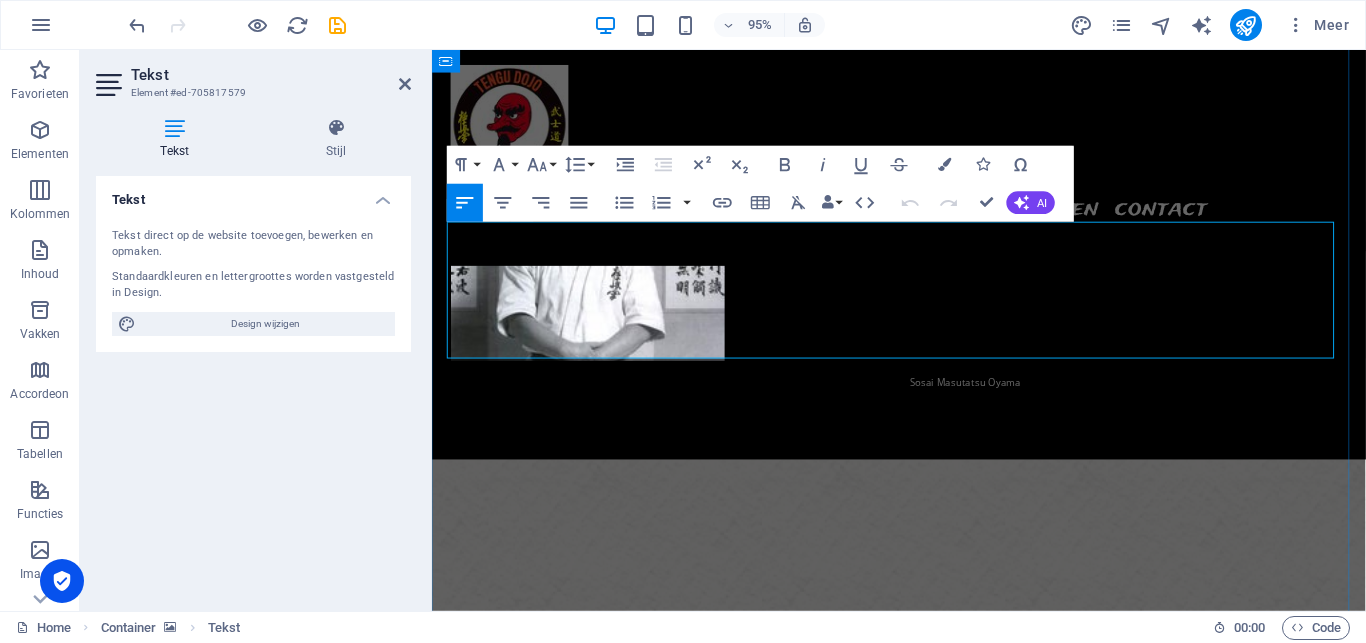 type 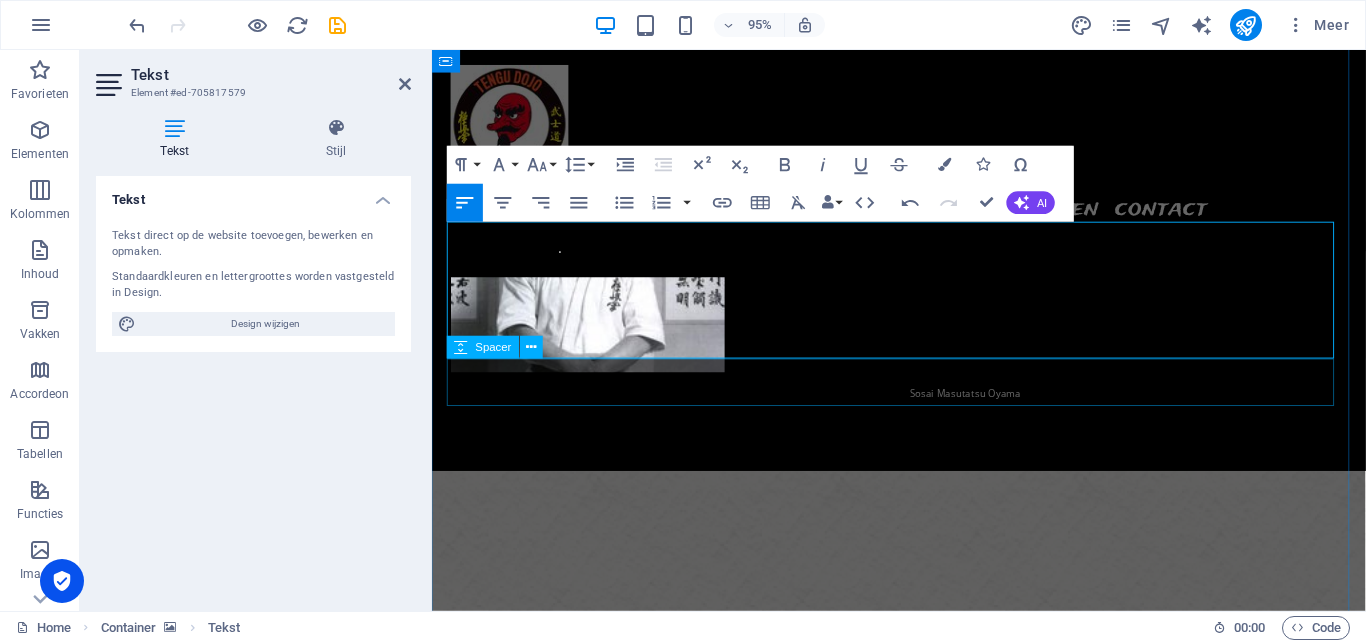 click at bounding box center (924, 1676) 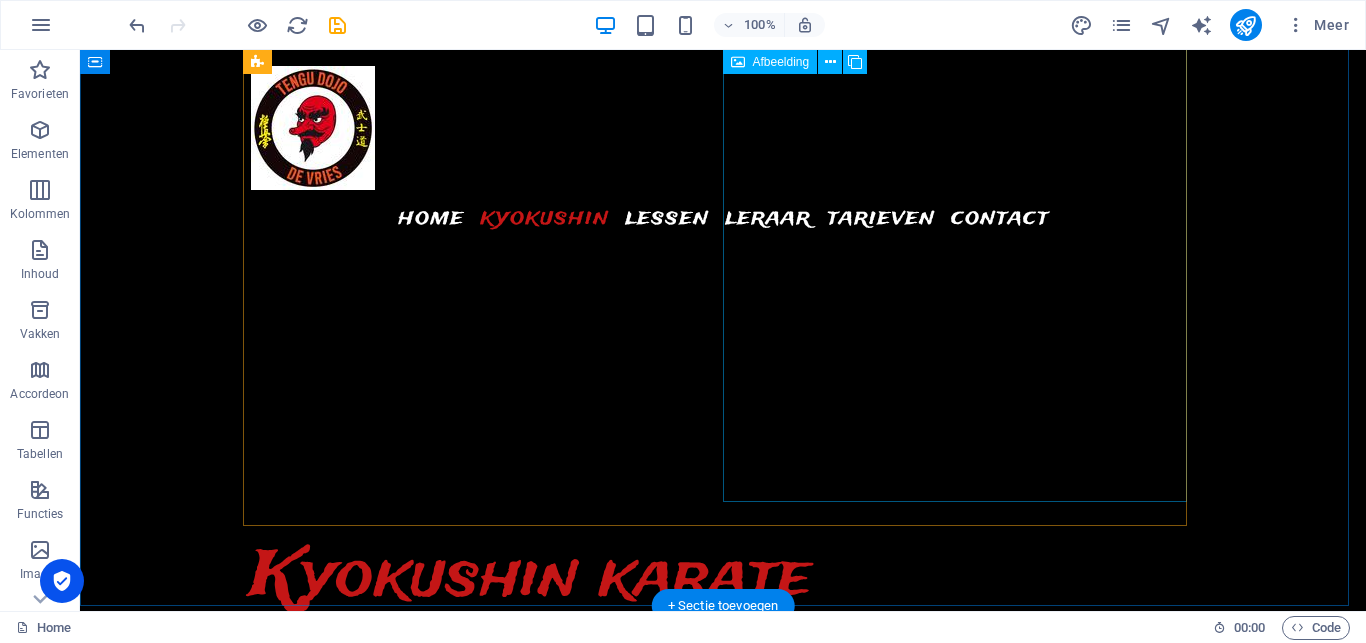 scroll, scrollTop: 864, scrollLeft: 0, axis: vertical 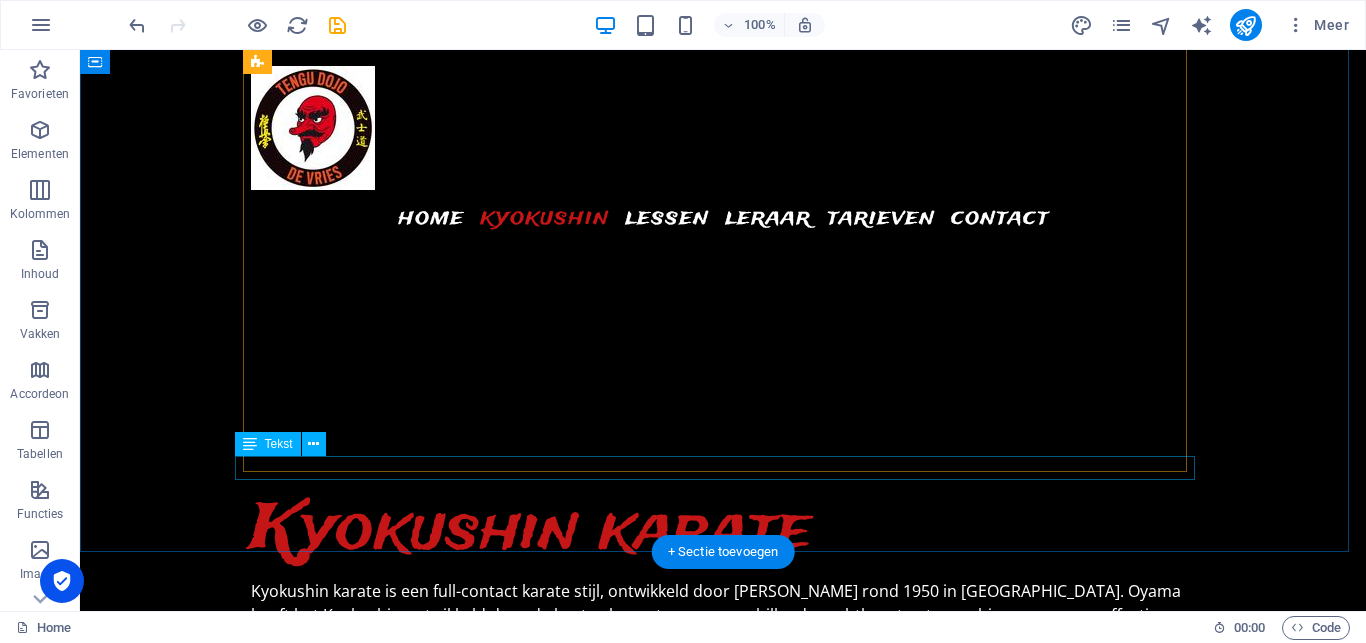 click on "Sosai Masutatsu Oyama" at bounding box center (723, 915) 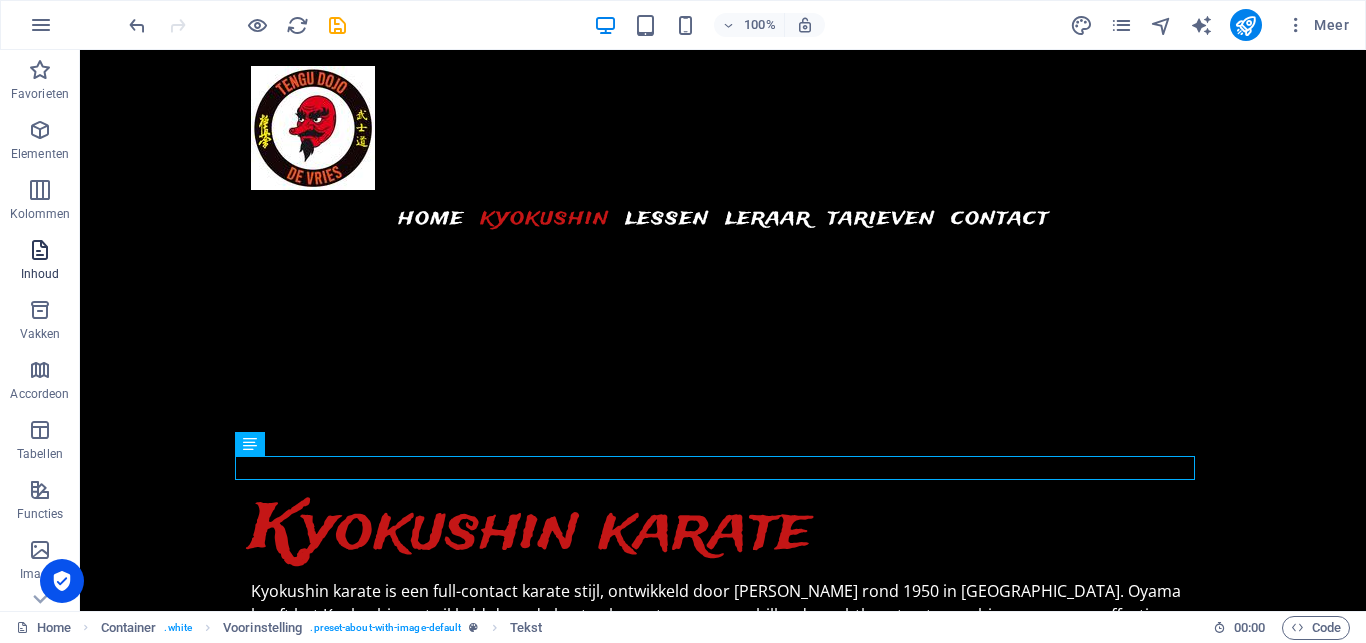 click at bounding box center [40, 250] 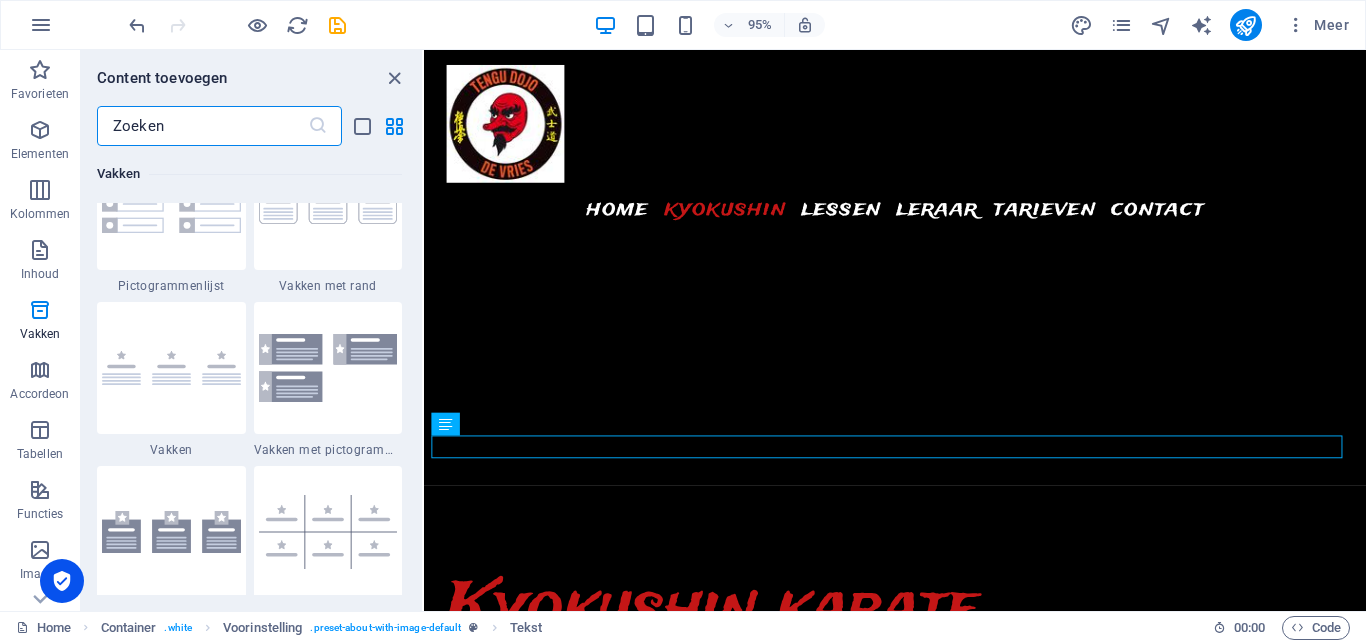 scroll, scrollTop: 5443, scrollLeft: 0, axis: vertical 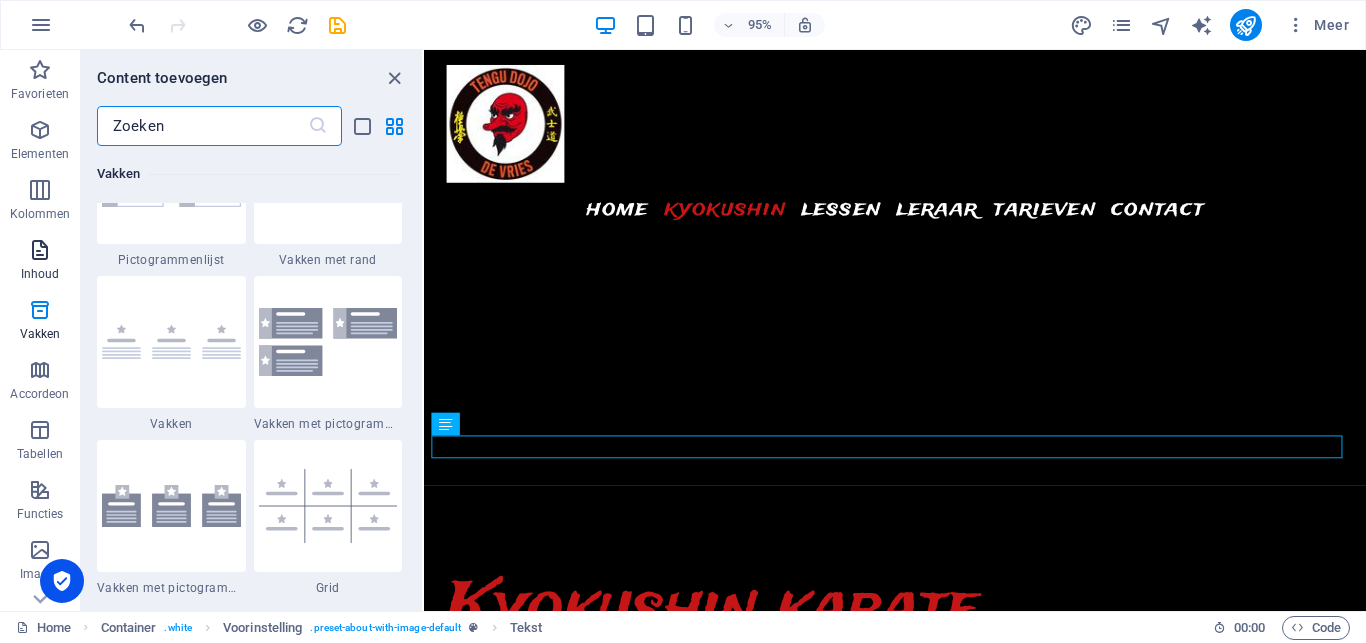 click at bounding box center [40, 250] 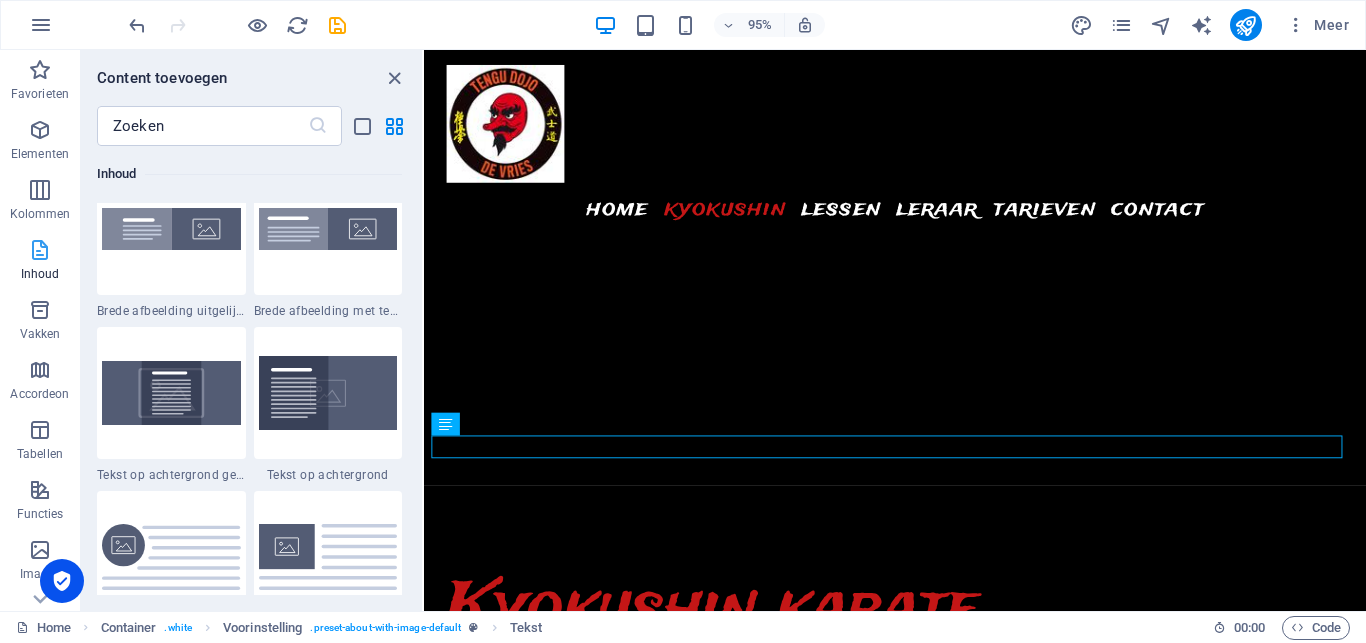 scroll, scrollTop: 3499, scrollLeft: 0, axis: vertical 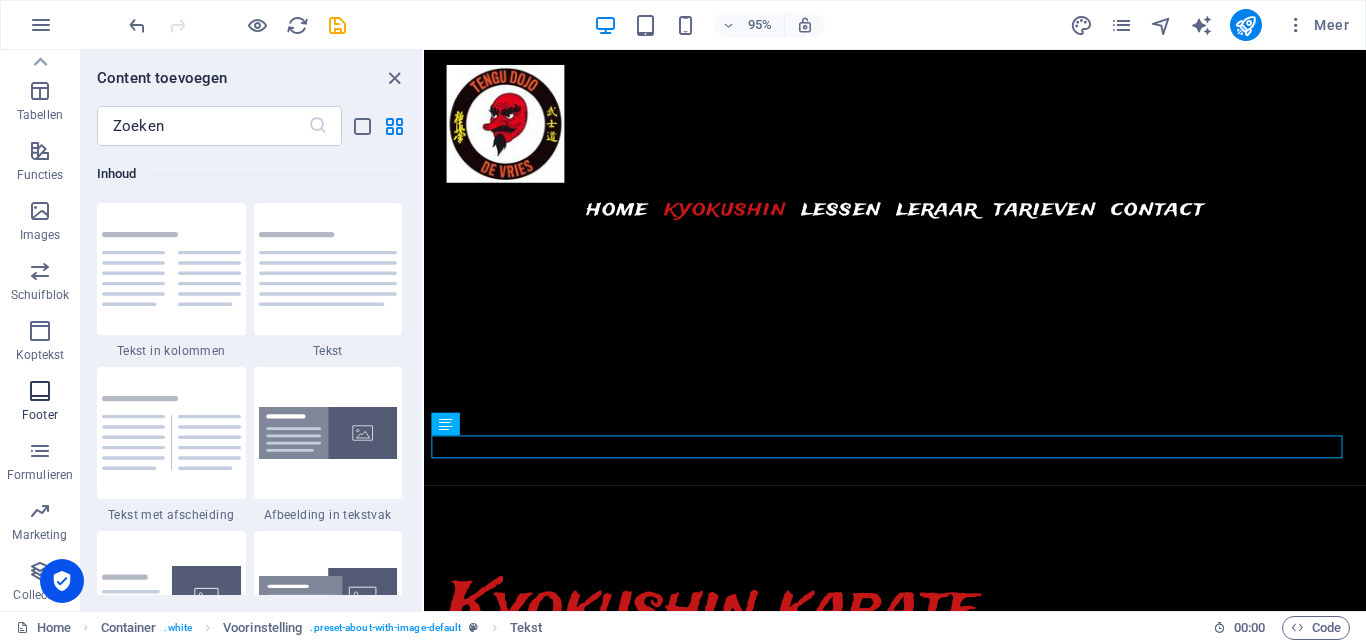 click at bounding box center (40, 391) 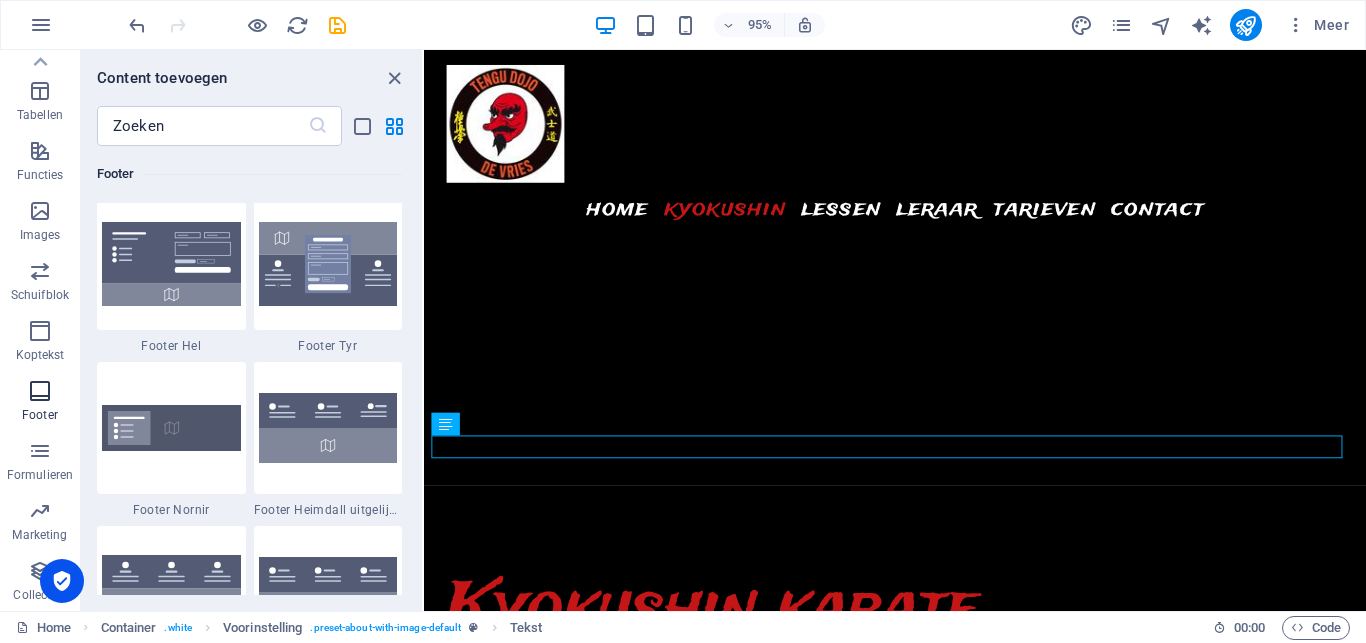 scroll, scrollTop: 13085, scrollLeft: 0, axis: vertical 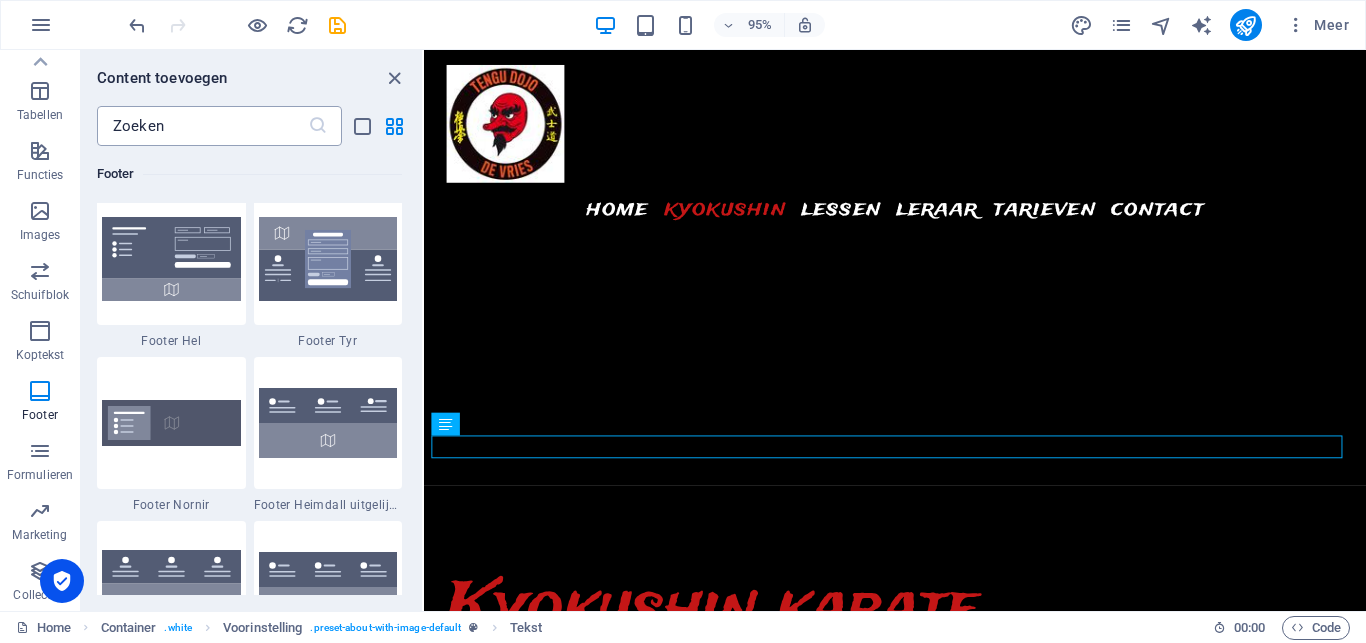 click at bounding box center (202, 126) 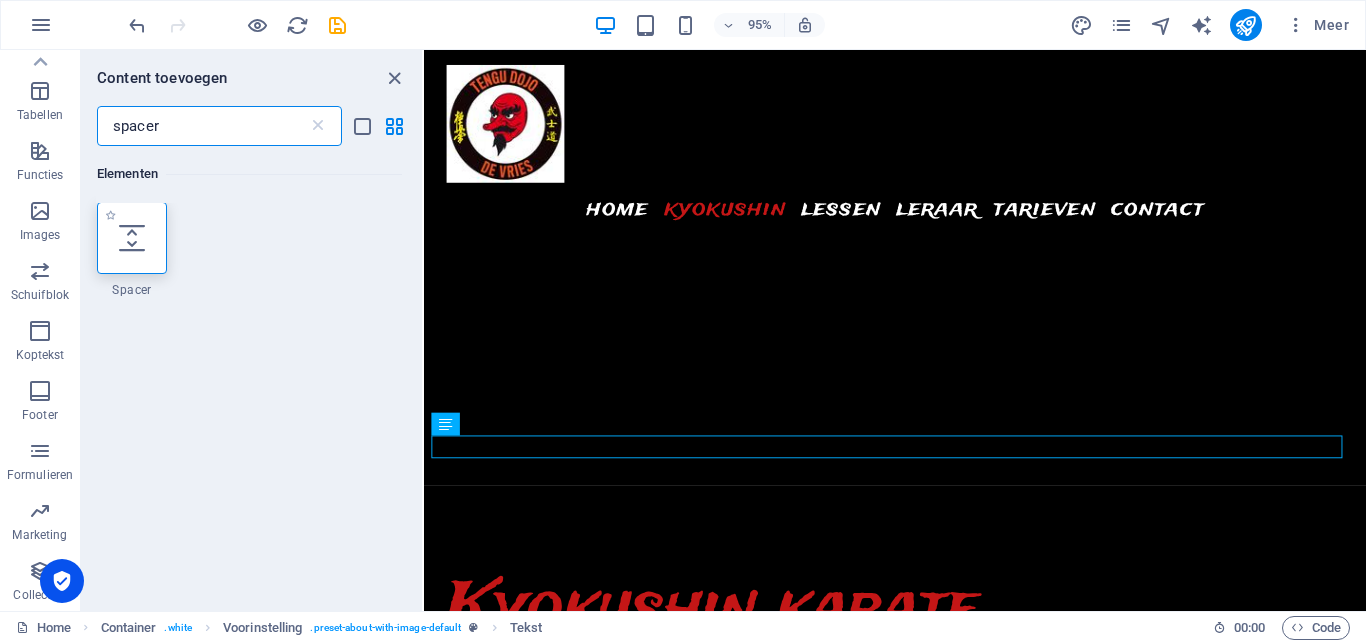 scroll, scrollTop: 0, scrollLeft: 0, axis: both 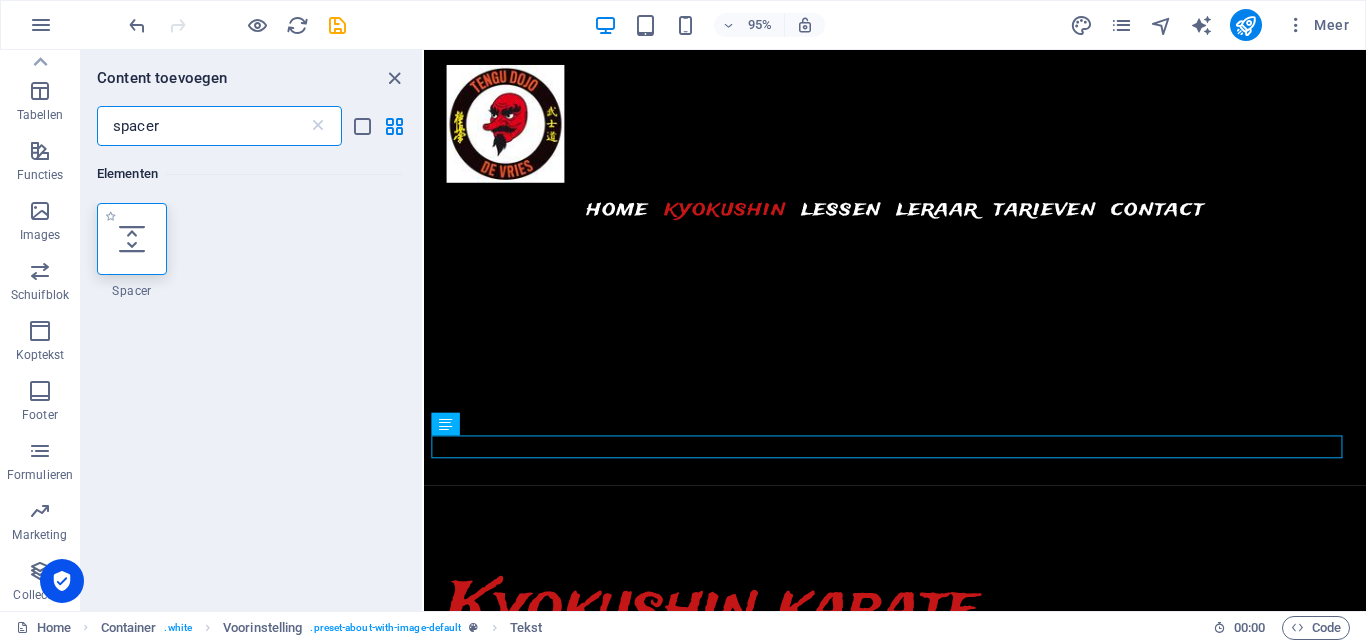 type on "spacer" 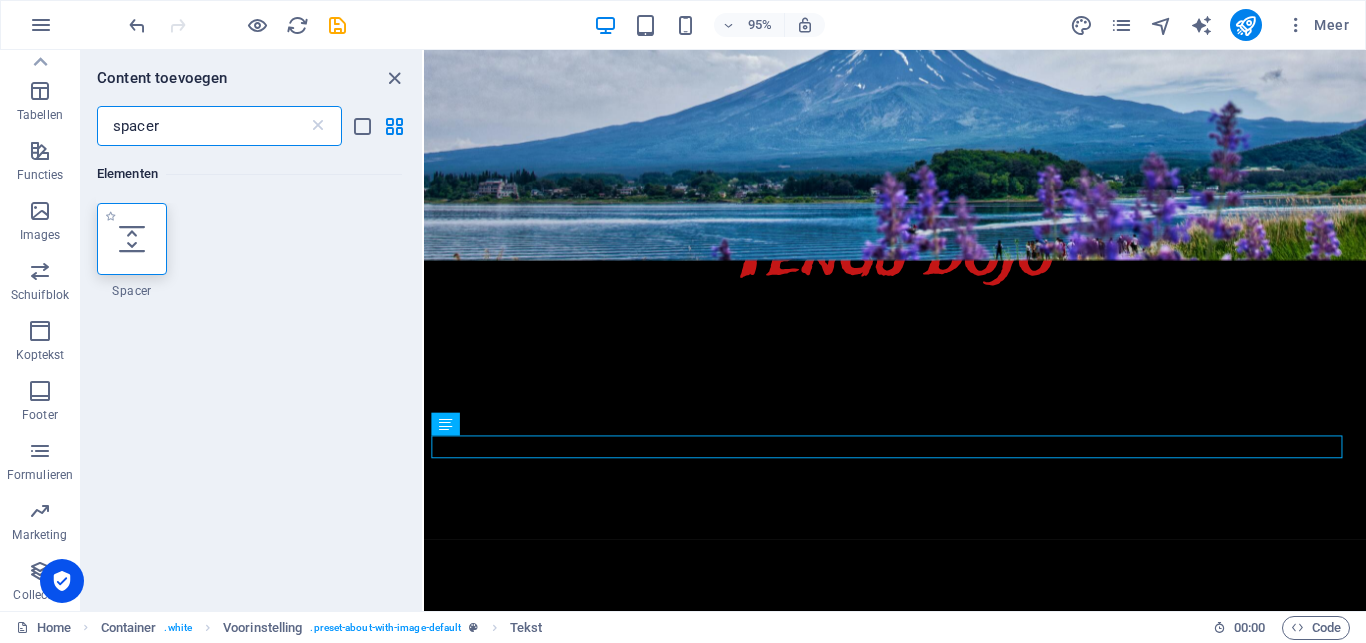 select on "px" 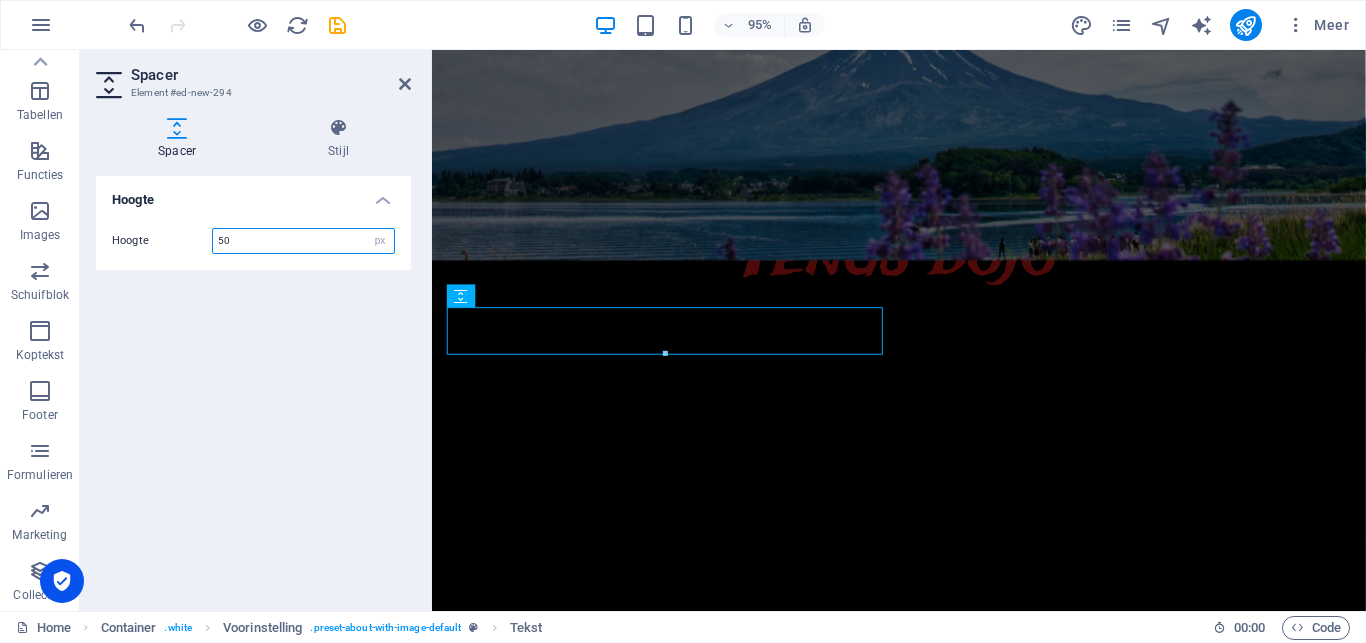 scroll, scrollTop: 339, scrollLeft: 0, axis: vertical 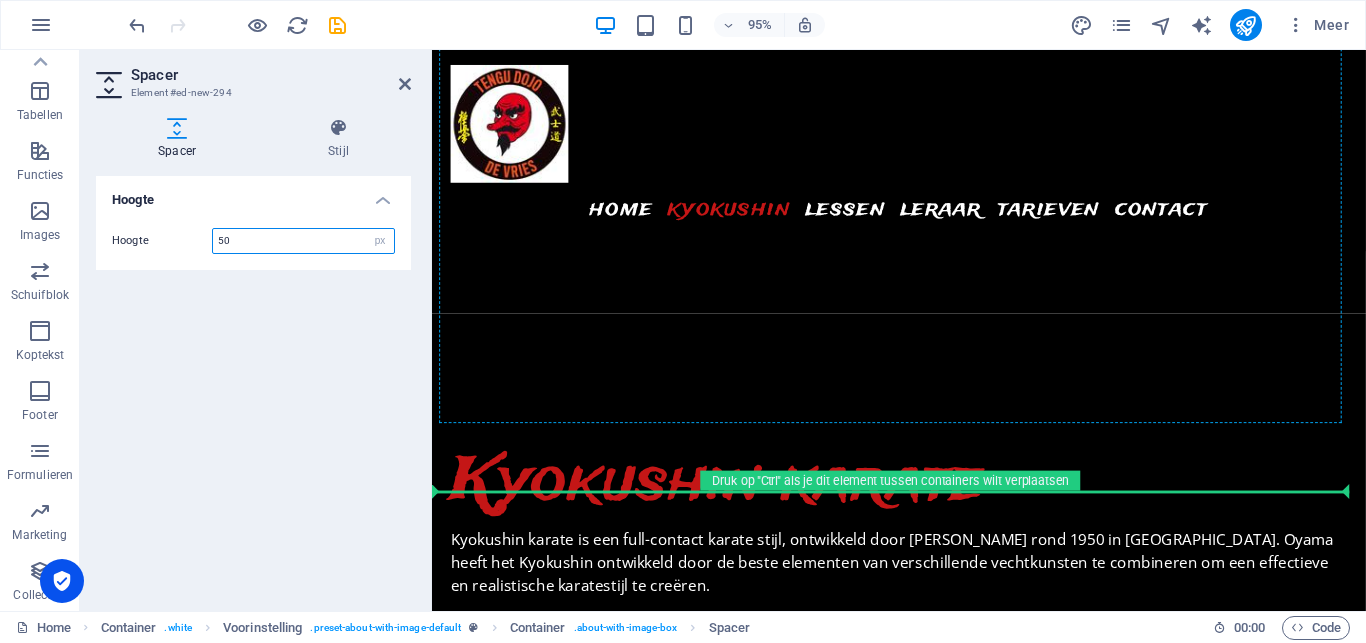 drag, startPoint x: 1008, startPoint y: 358, endPoint x: 673, endPoint y: 434, distance: 343.51273 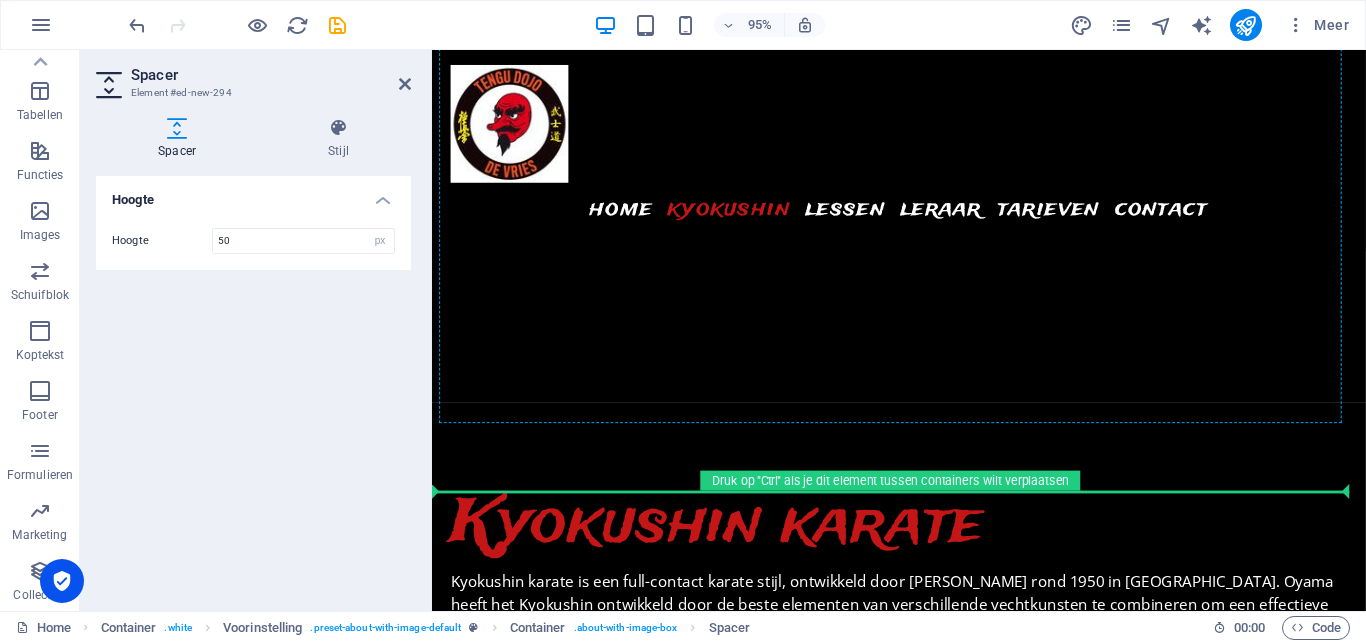 scroll, scrollTop: 901, scrollLeft: 0, axis: vertical 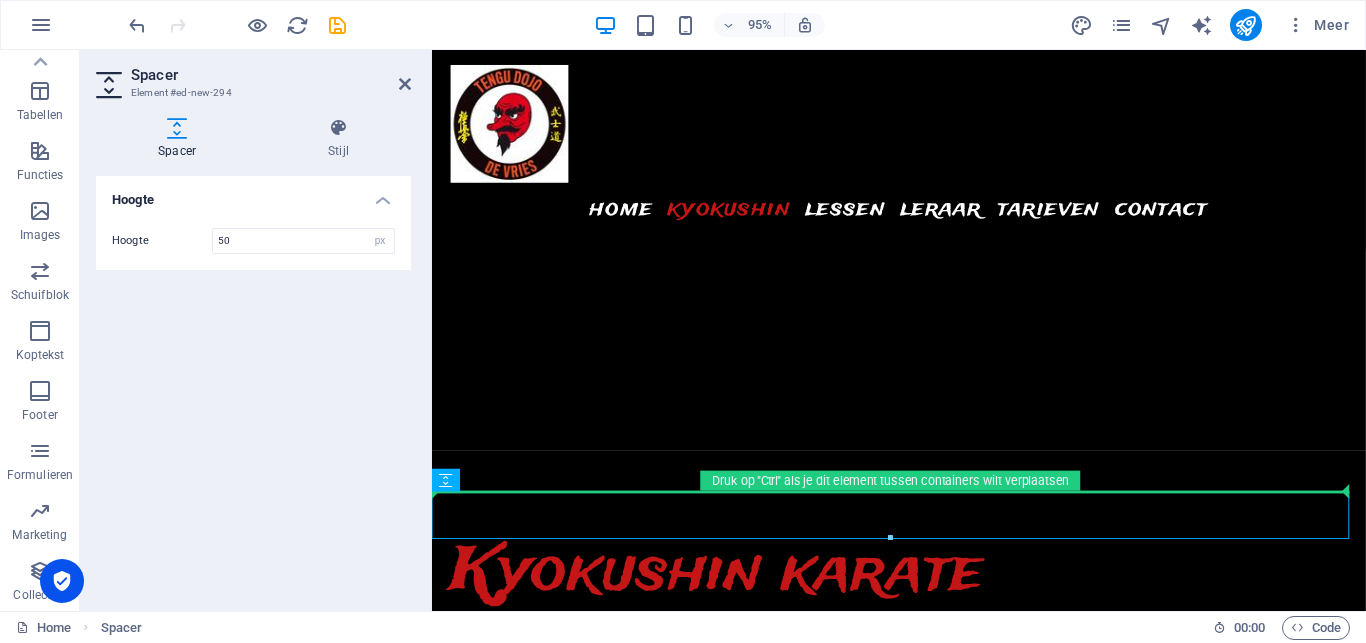 drag, startPoint x: 904, startPoint y: 529, endPoint x: 487, endPoint y: 476, distance: 420.3546 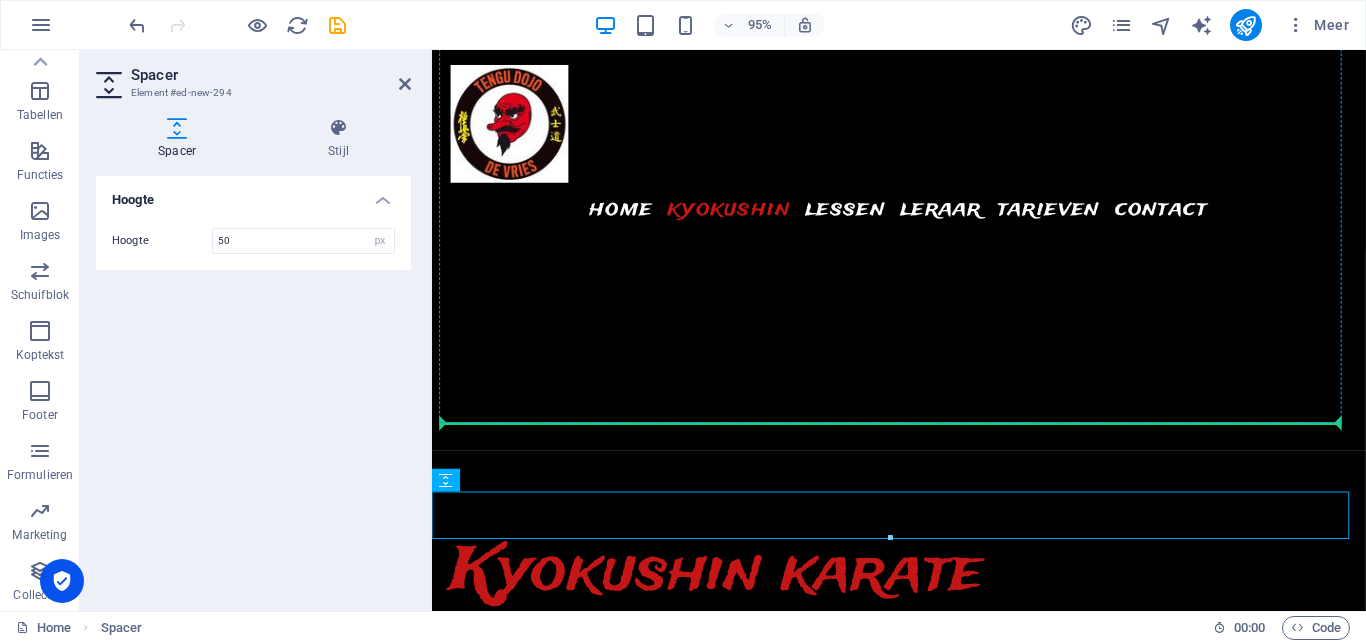 drag, startPoint x: 881, startPoint y: 531, endPoint x: 910, endPoint y: 432, distance: 103.16007 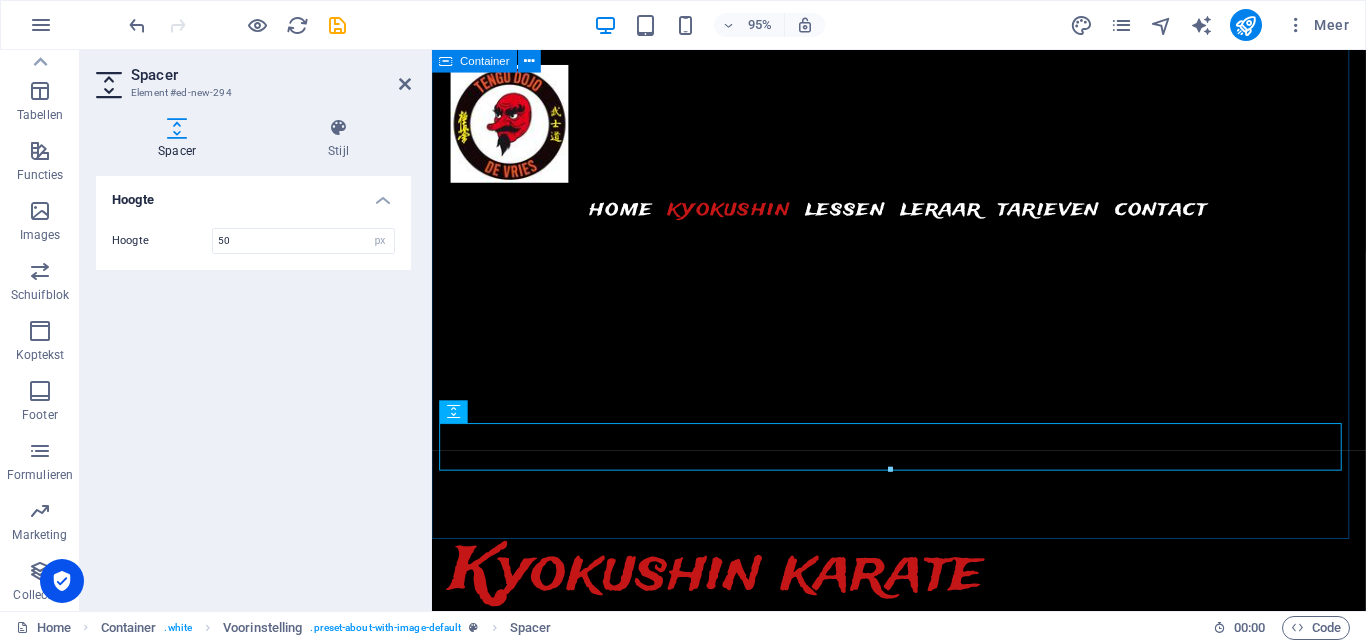 click on "Kyokushin karate Kyokushin karate is een full-contact karate stijl, ontwikkeld door Masutatsu Oyama rond 1950 in [GEOGRAPHIC_DATA]. Oyama heeft het Kyokushin ontwikkeld door de beste elementen van verschillende vechtkunsten te combineren om een effectieve en realistische karatestijl te creëren. Binnen het Kyokushin staan fysieke kracht, mentale discipline en doorzettingsvermogen centraal. Tezamen wordt dit de spirit van het Kyokushin genoemd. Je leert met [PERSON_NAME] karate niet alleen technieken en vechten, maar je ontwikkelt ook veerkracht, weerbaarheid en zelfvertrouwen. Deze kwaliteiten zijn niet alleen belangrijk in de dojo maar kan je ook daarbuiten toepassen. Sosai Masutatsu Oyama" at bounding box center (923, 795) 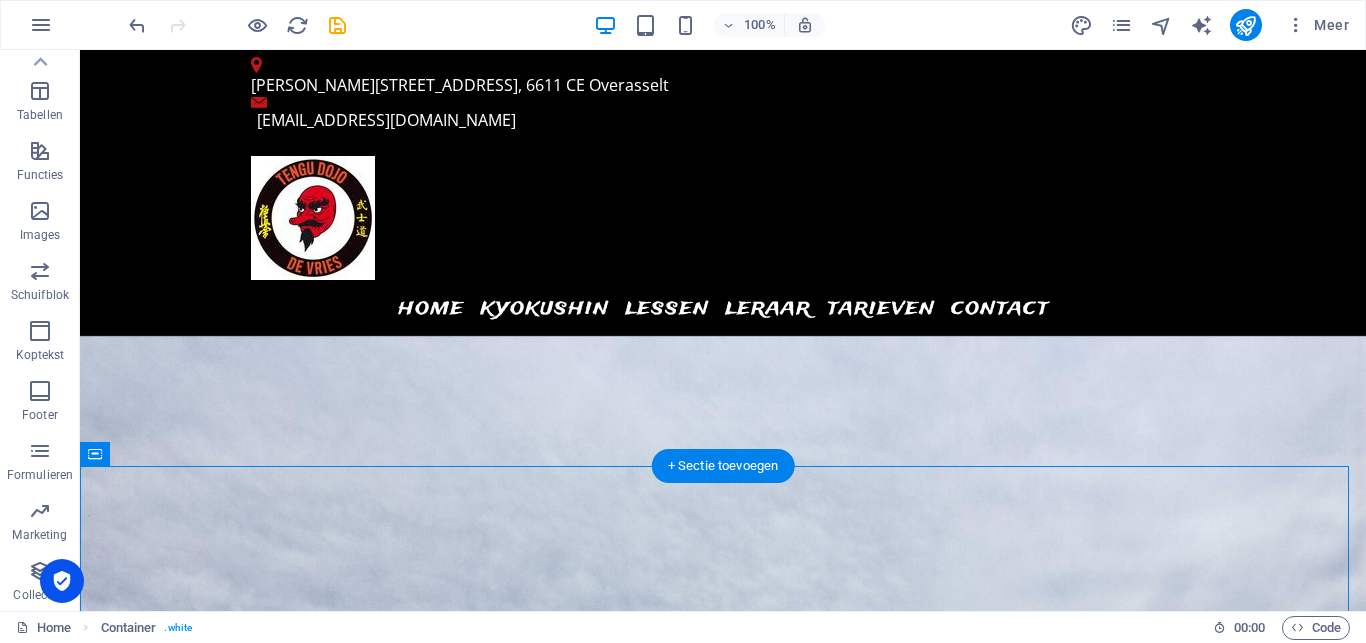 scroll, scrollTop: 0, scrollLeft: 0, axis: both 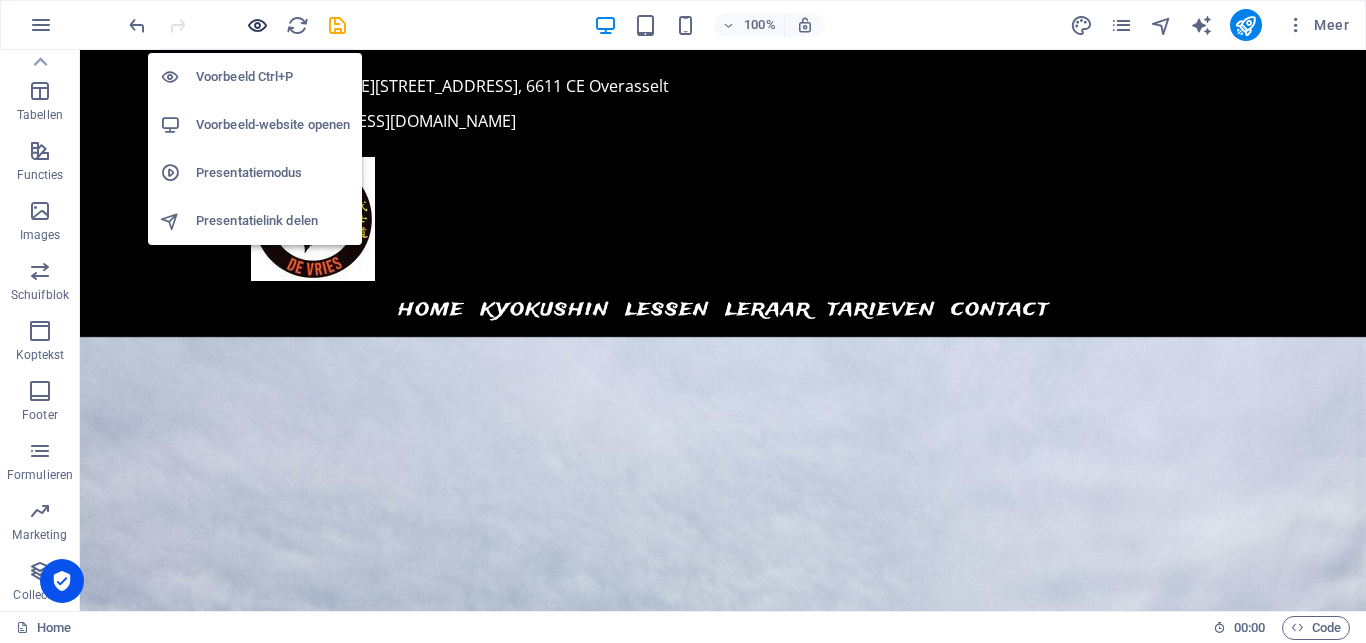 click at bounding box center [257, 25] 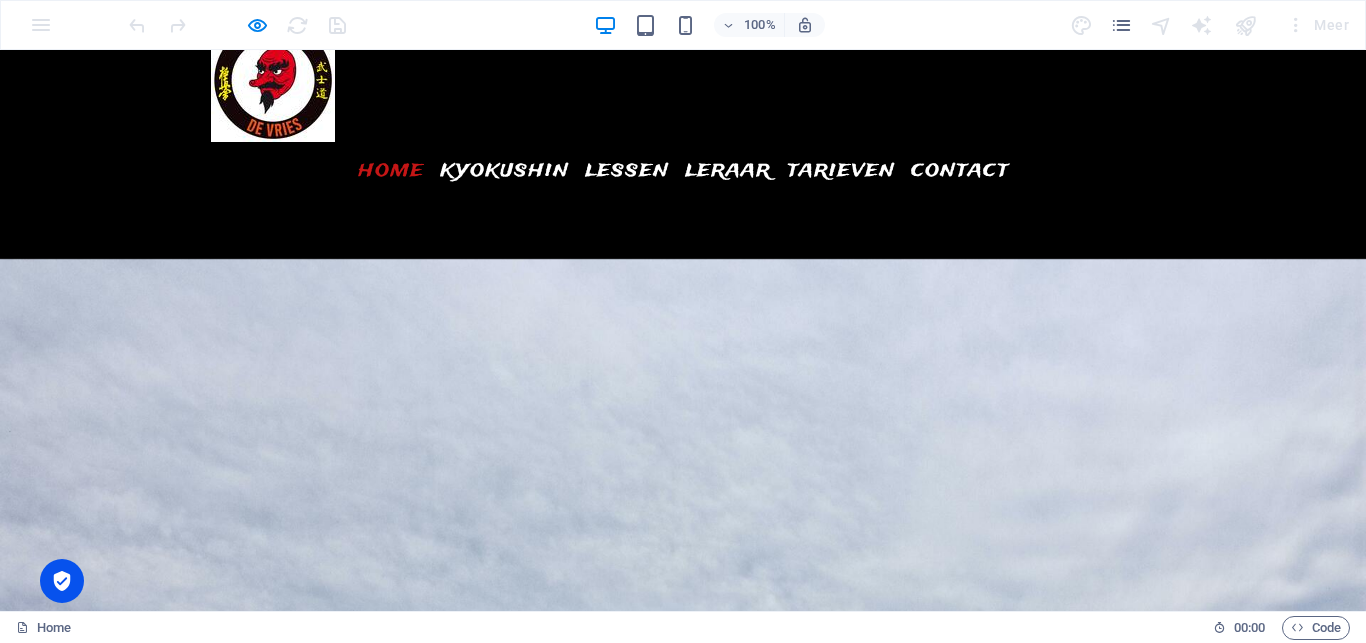 scroll, scrollTop: 156, scrollLeft: 0, axis: vertical 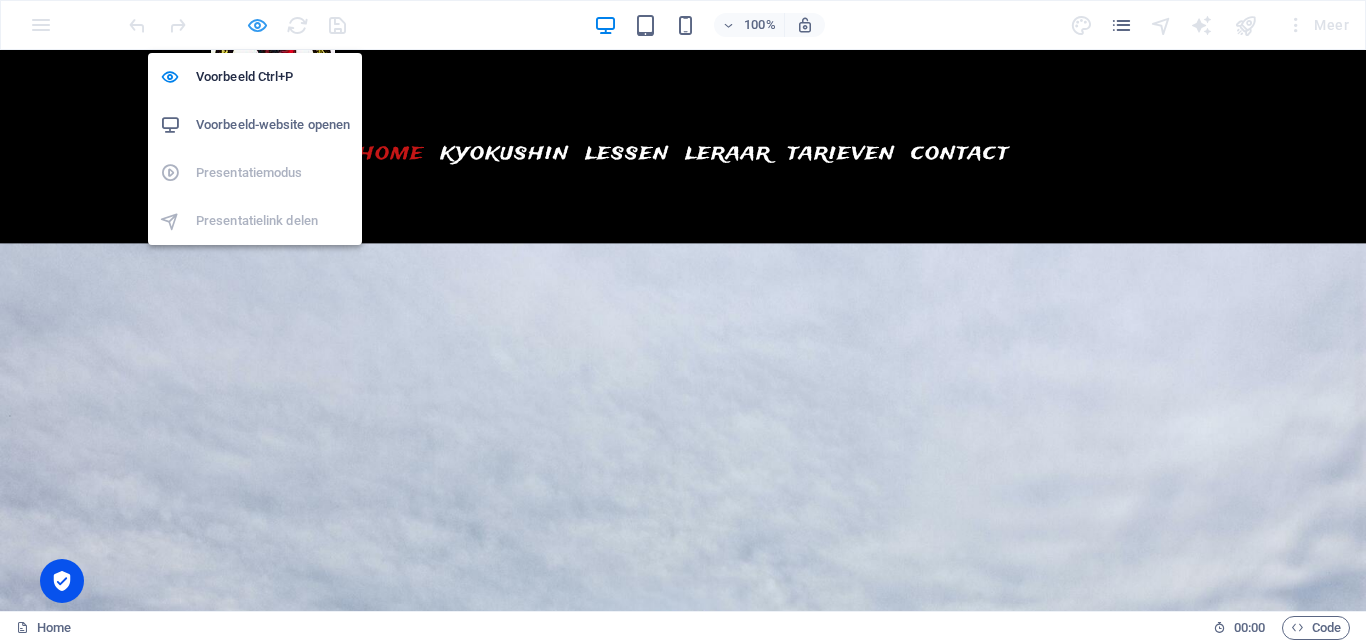 click at bounding box center (257, 25) 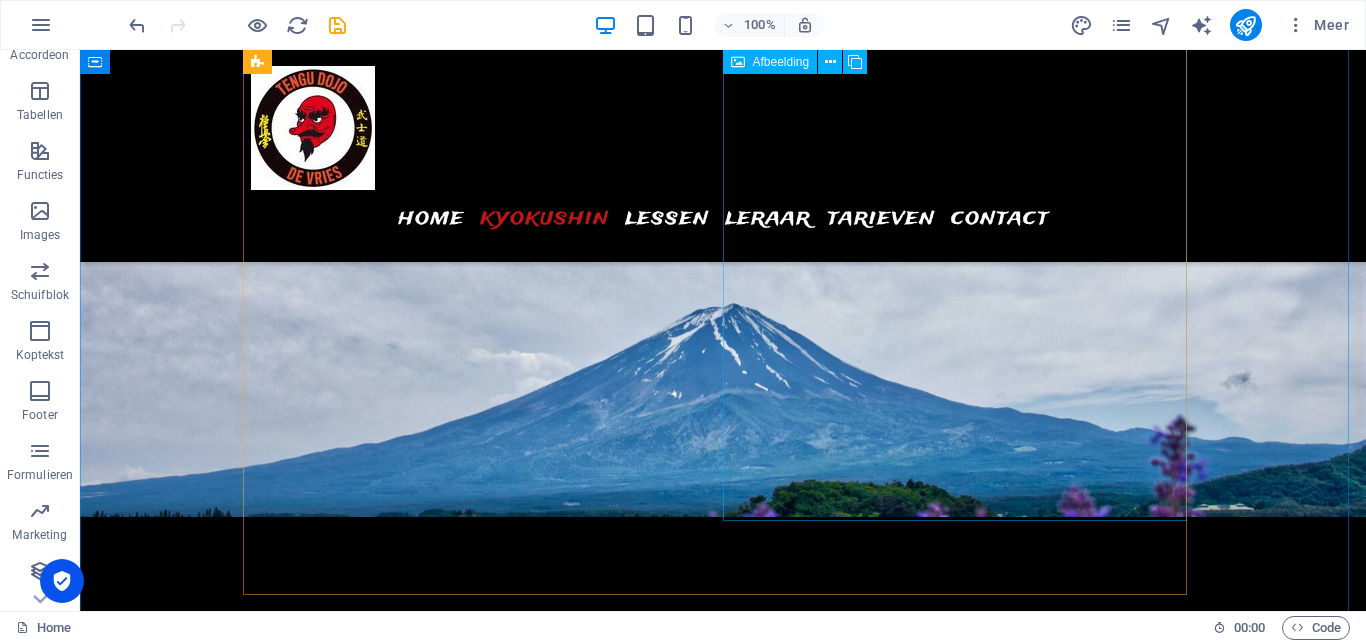 scroll, scrollTop: 0, scrollLeft: 0, axis: both 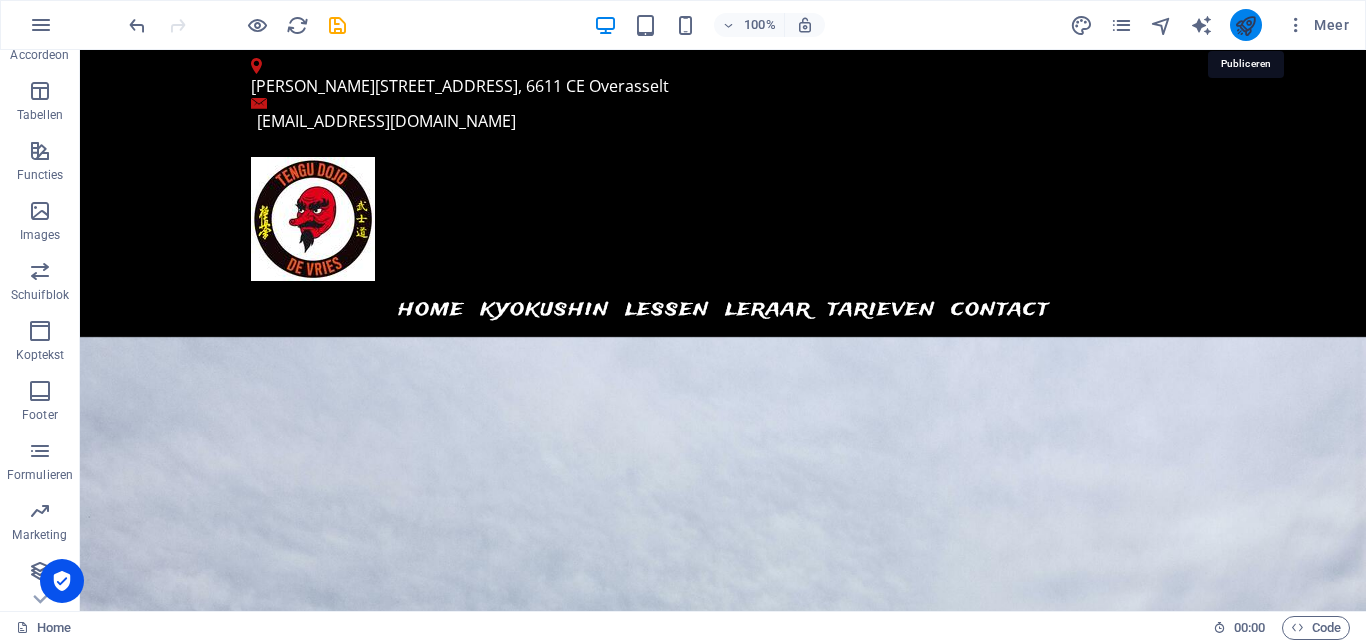 click at bounding box center [1245, 25] 